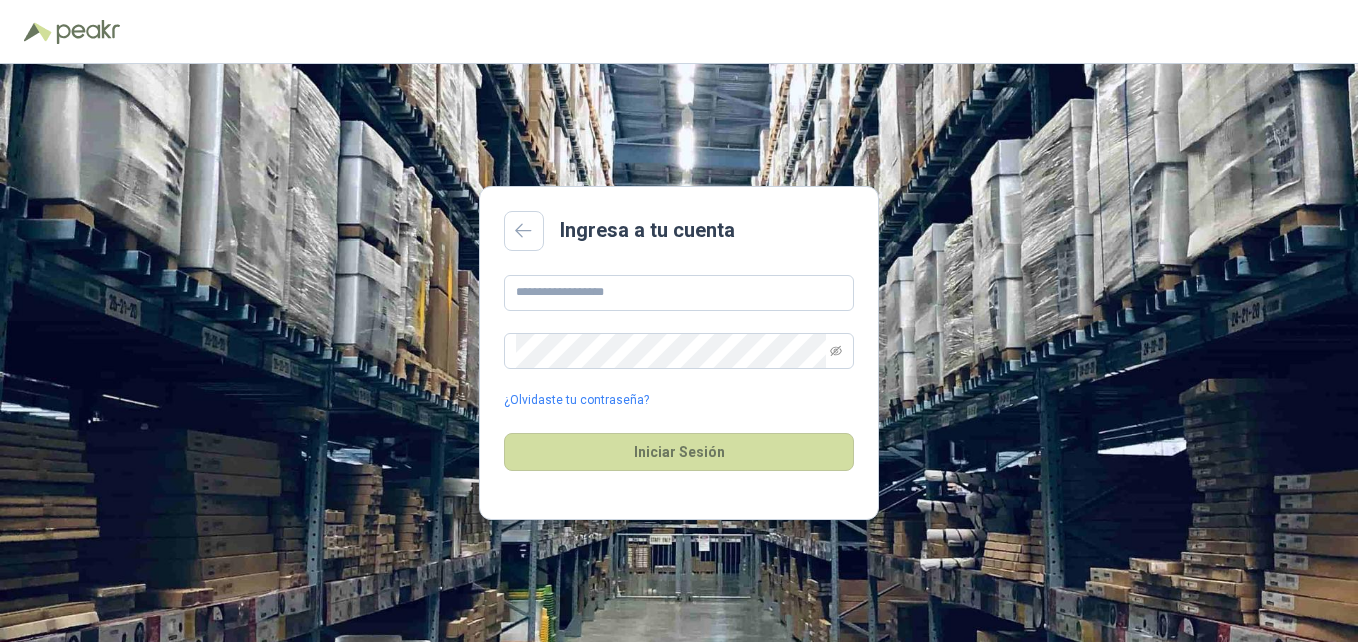 scroll, scrollTop: 0, scrollLeft: 0, axis: both 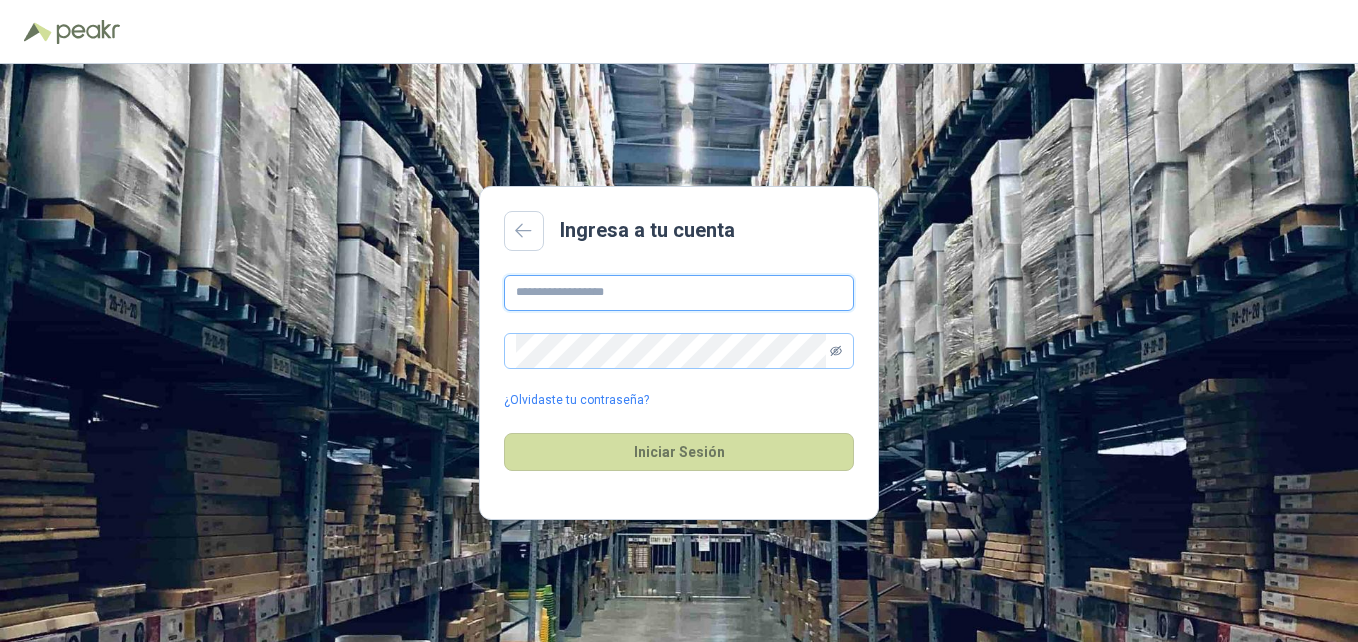 type on "**********" 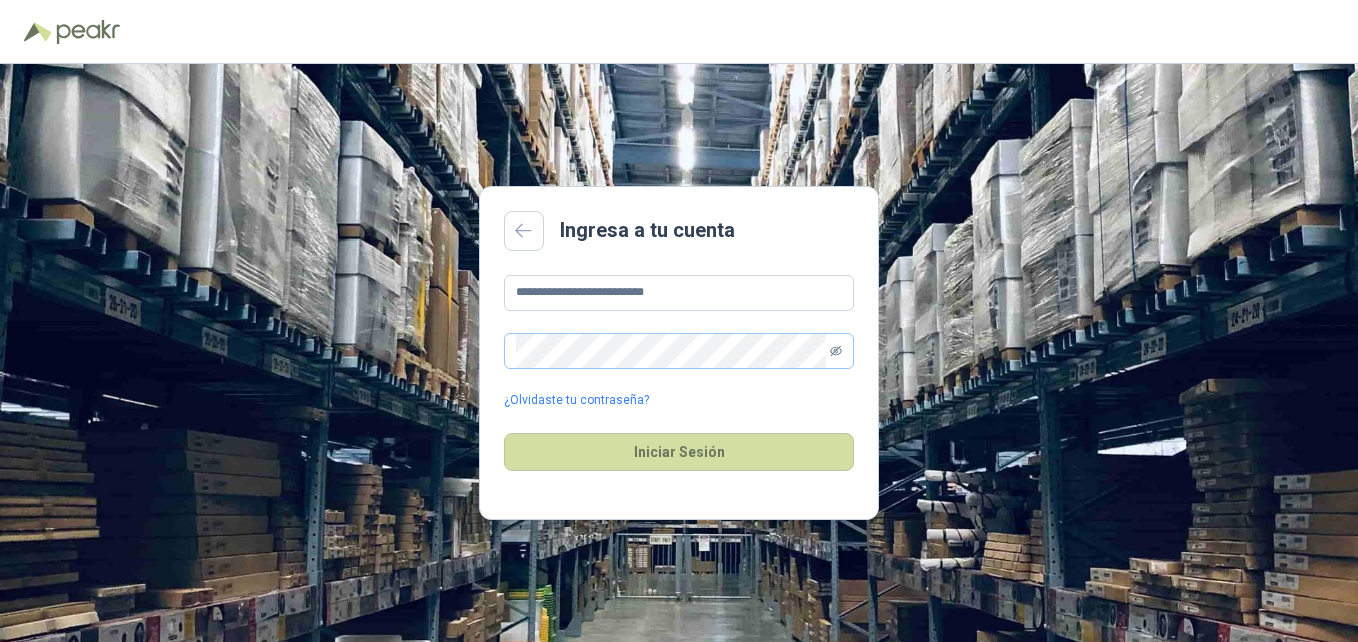 click at bounding box center (836, 351) 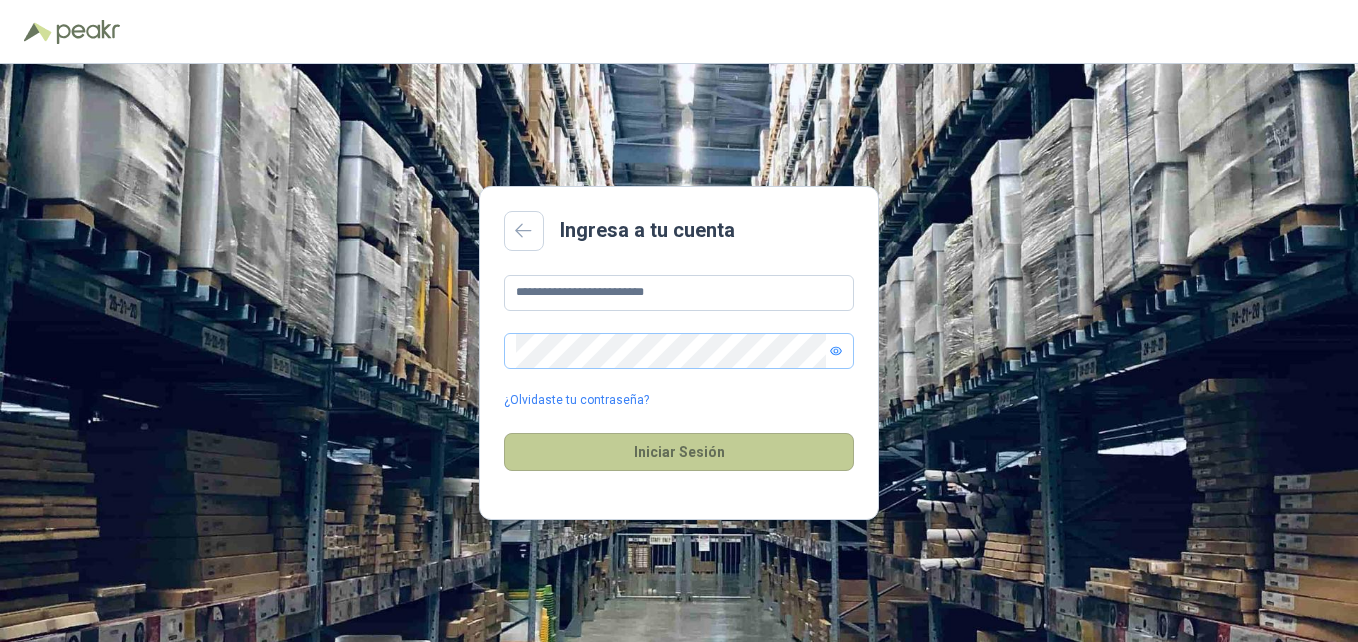 click on "Iniciar Sesión" at bounding box center (679, 452) 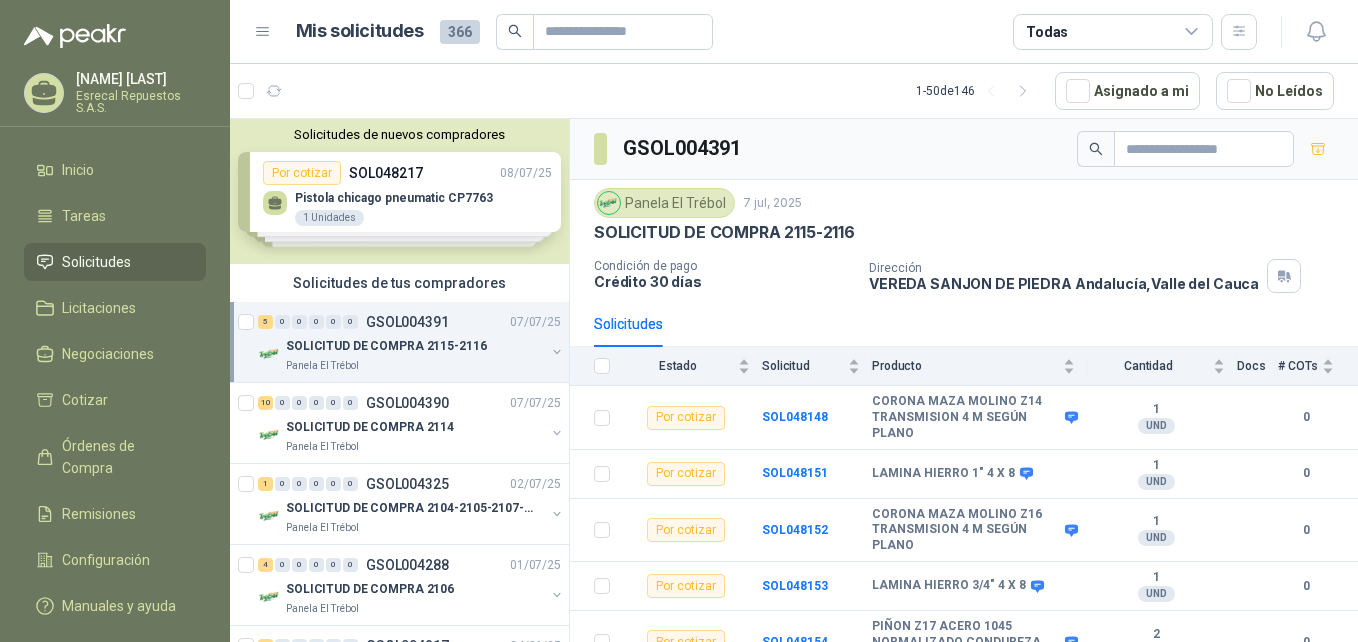 drag, startPoint x: 360, startPoint y: 309, endPoint x: 360, endPoint y: 346, distance: 37 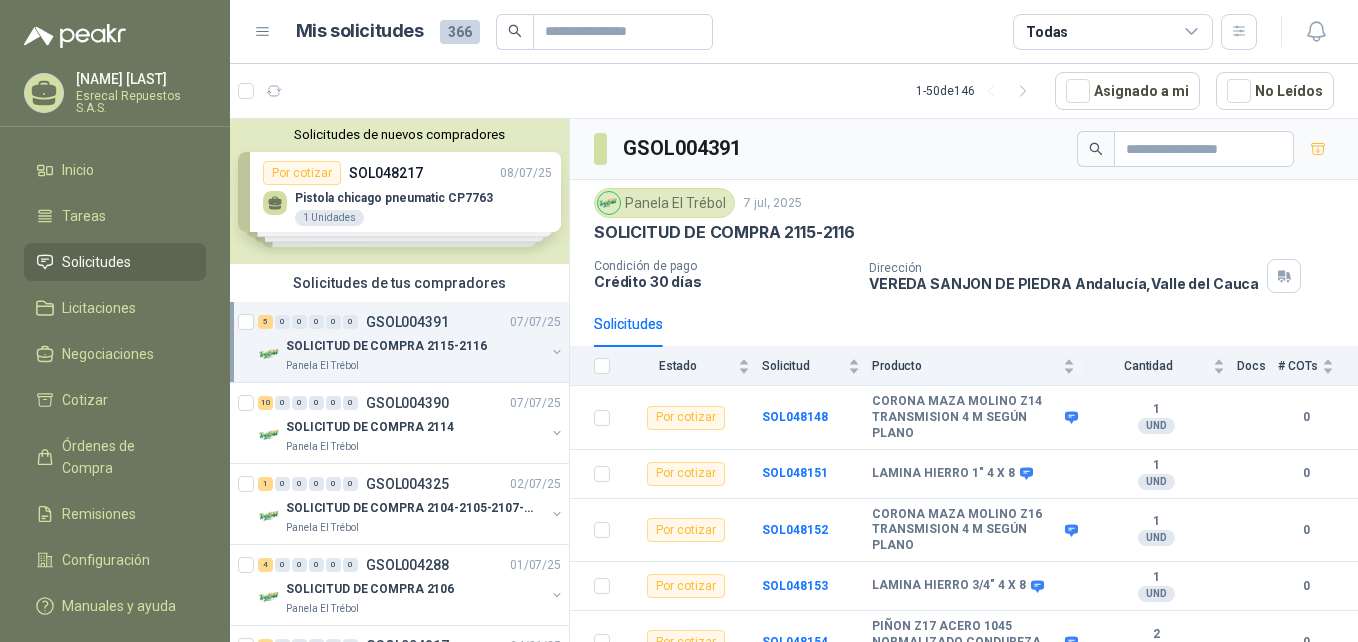 drag, startPoint x: 360, startPoint y: 346, endPoint x: 818, endPoint y: 90, distance: 524.69037 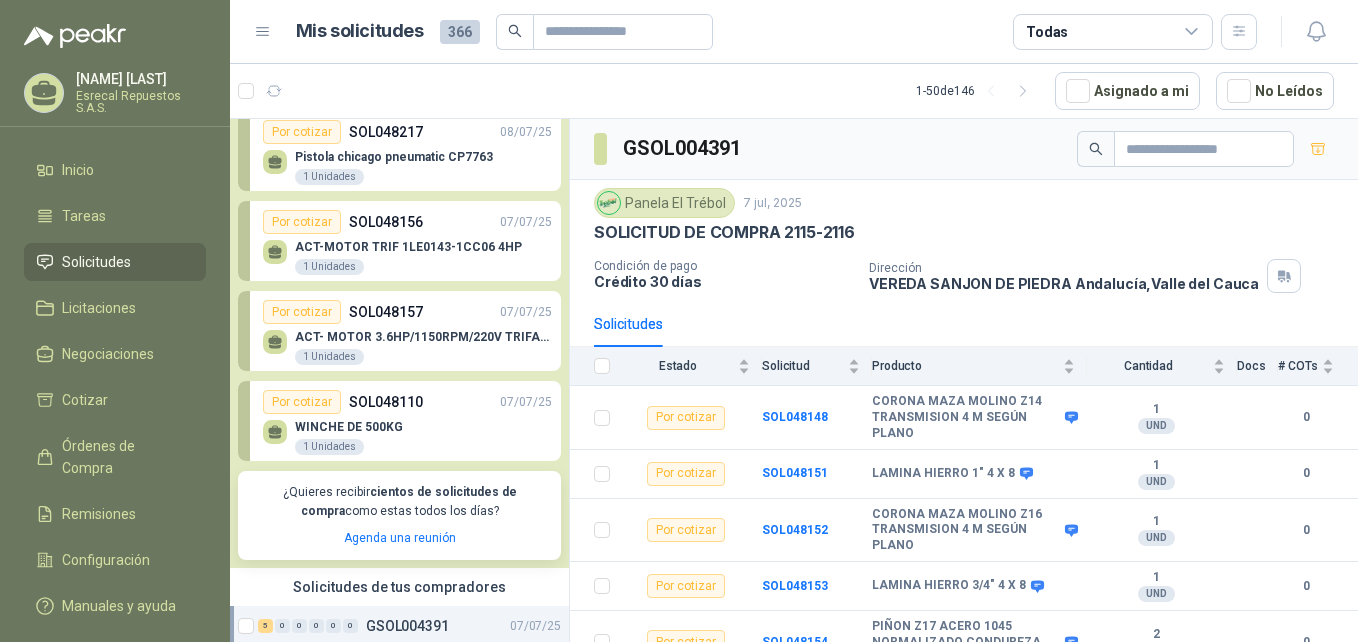 scroll, scrollTop: 0, scrollLeft: 0, axis: both 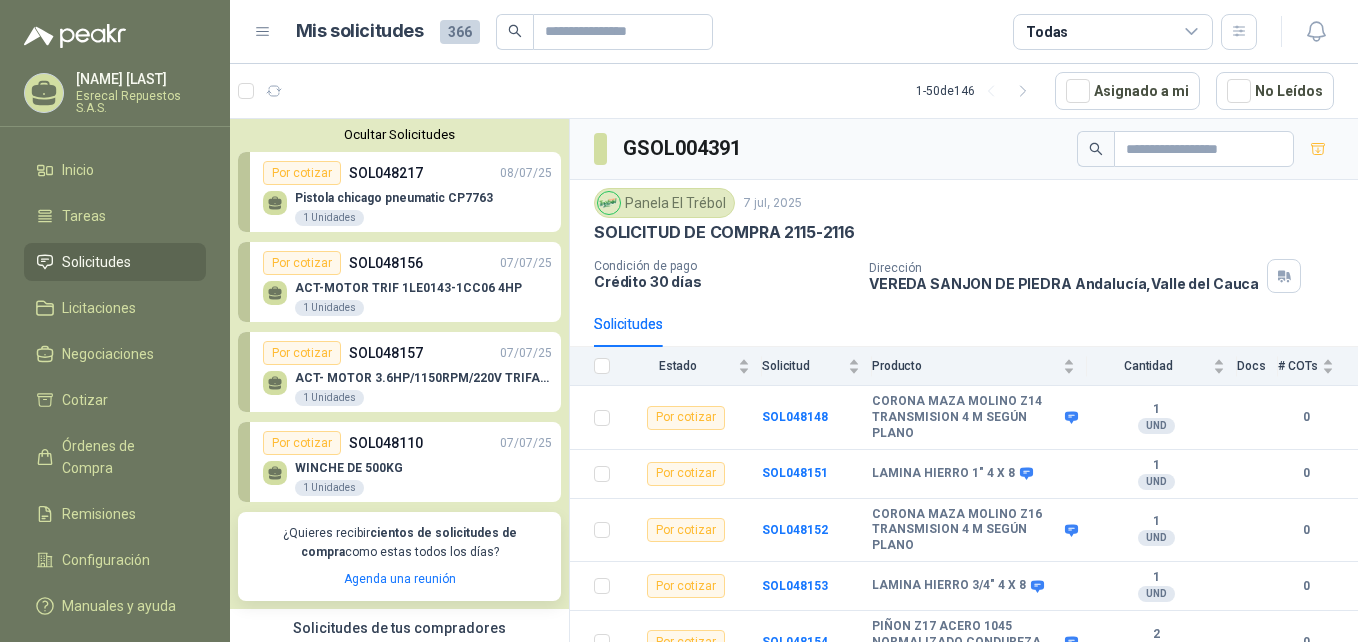 click on "Ocultar Solicitudes" at bounding box center [399, 134] 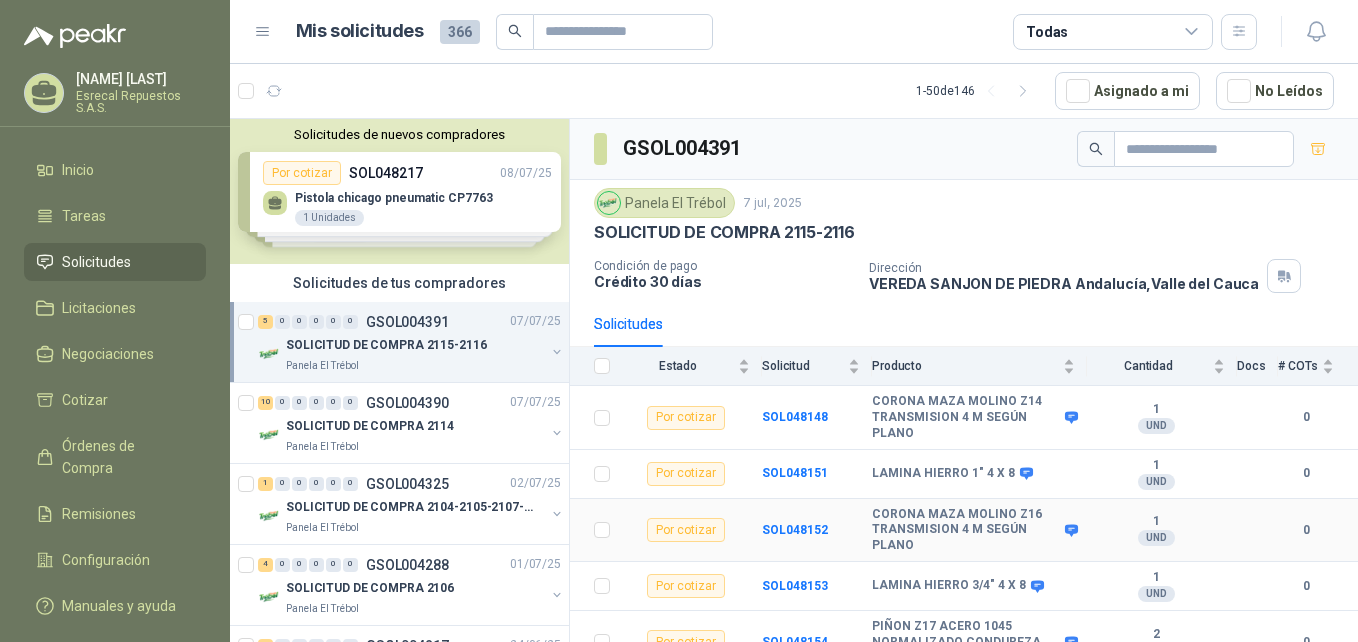 drag, startPoint x: 853, startPoint y: 500, endPoint x: 845, endPoint y: 509, distance: 12.0415945 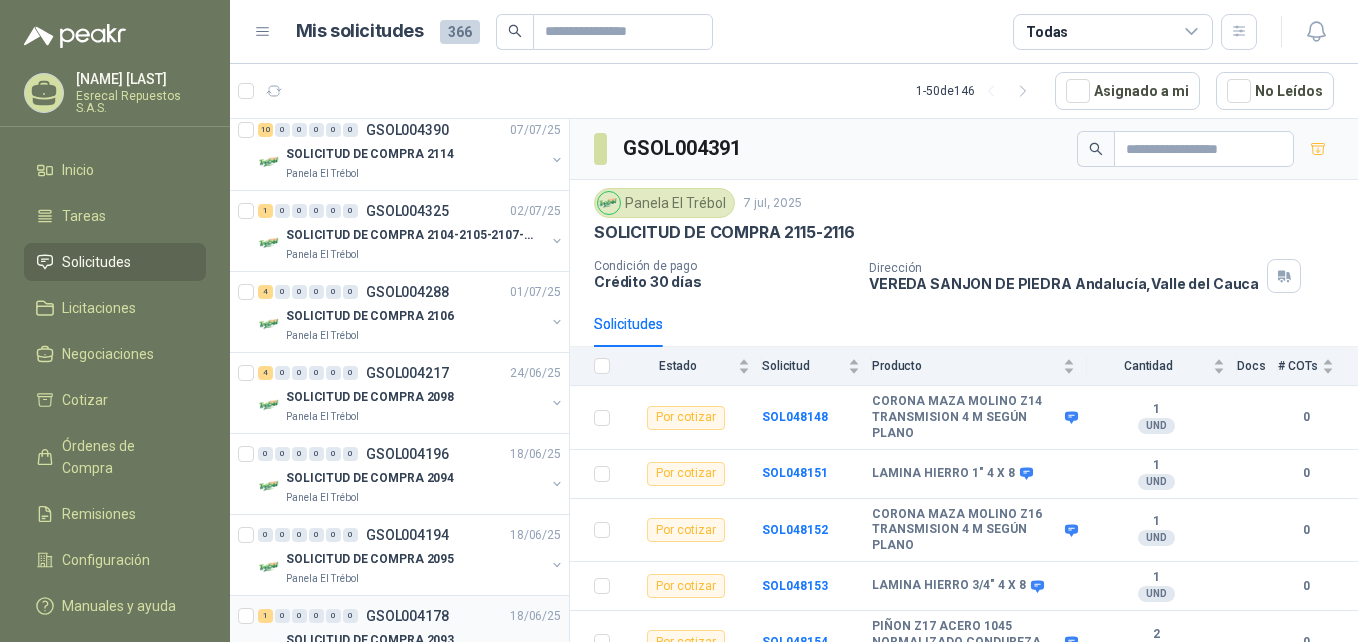 scroll, scrollTop: 0, scrollLeft: 0, axis: both 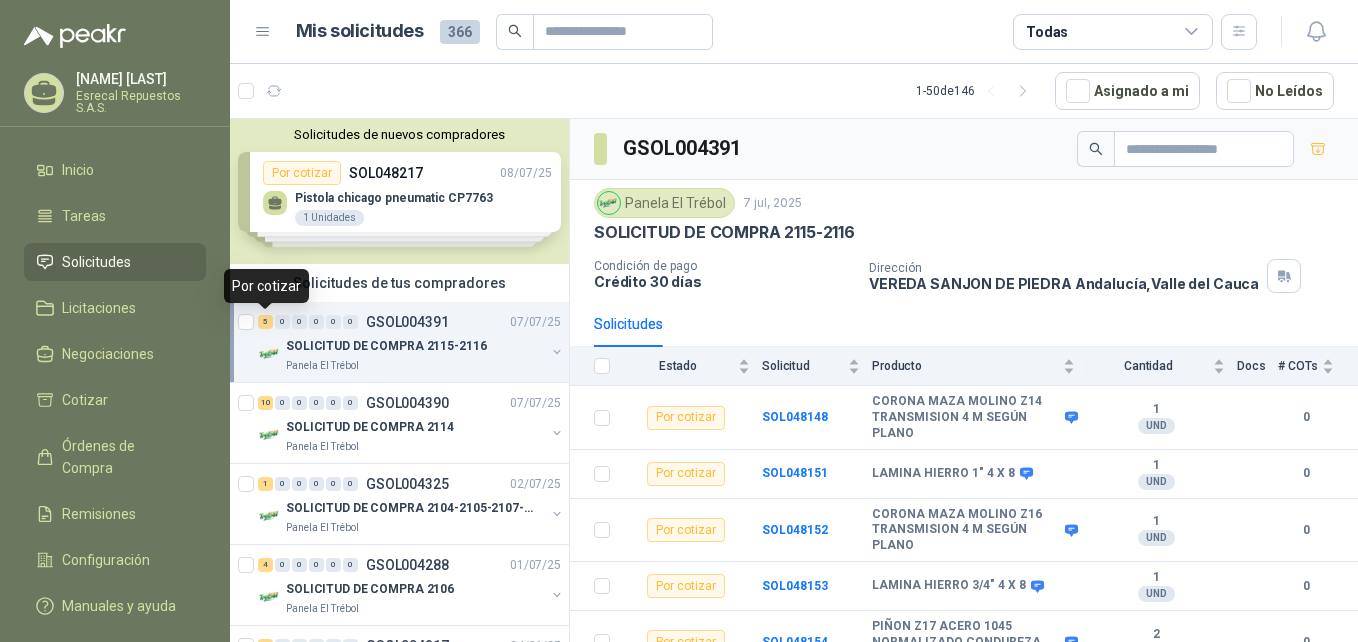 click on "5" at bounding box center (265, 322) 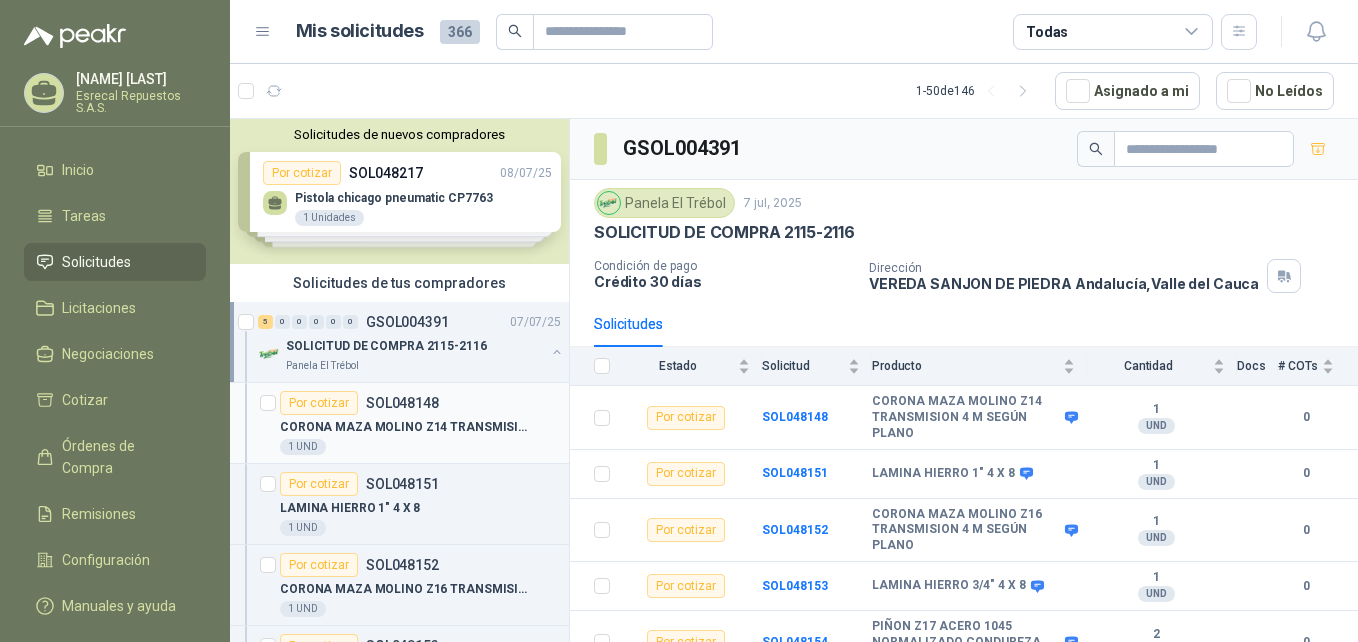 drag, startPoint x: 331, startPoint y: 430, endPoint x: 337, endPoint y: 440, distance: 11.661903 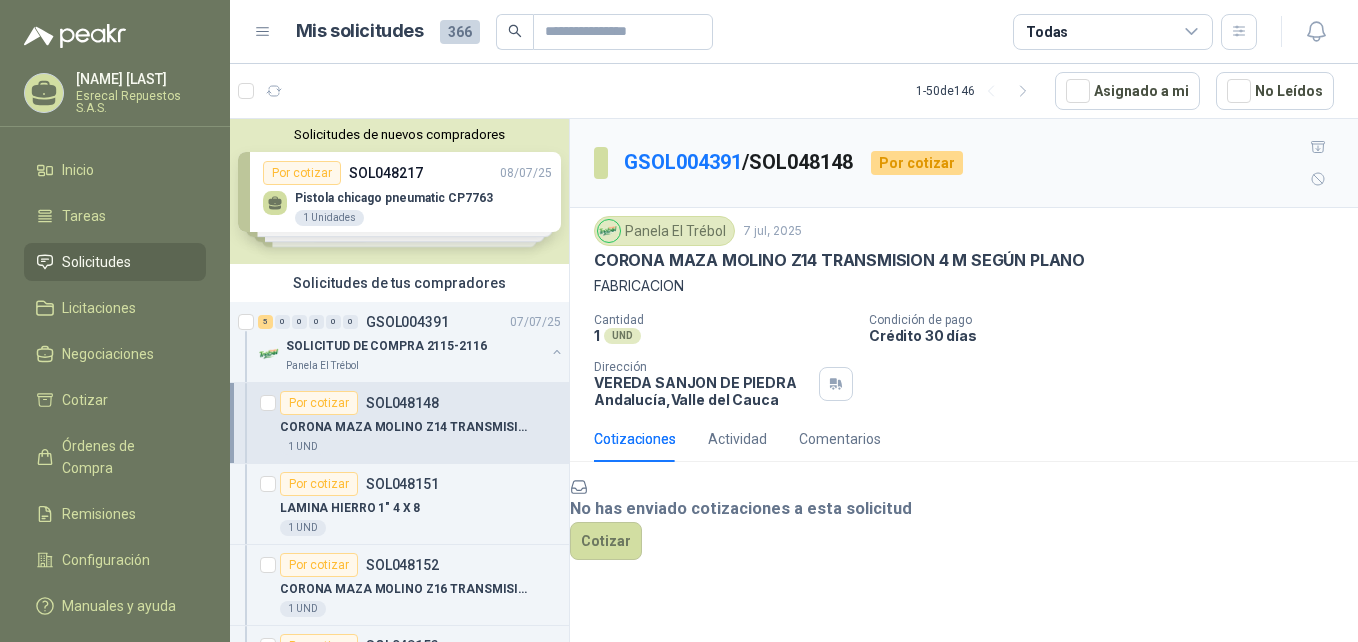 click on "Por cotizar SOL048148" at bounding box center [359, 403] 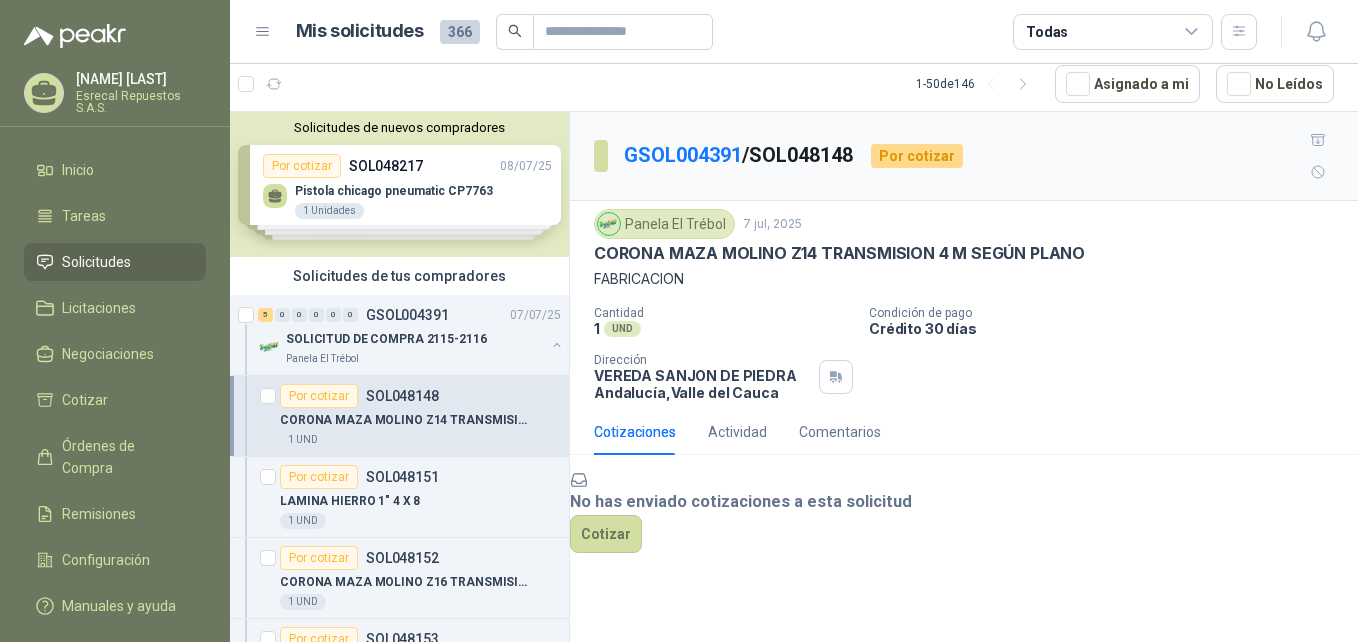 drag, startPoint x: 383, startPoint y: 395, endPoint x: 392, endPoint y: 421, distance: 27.513634 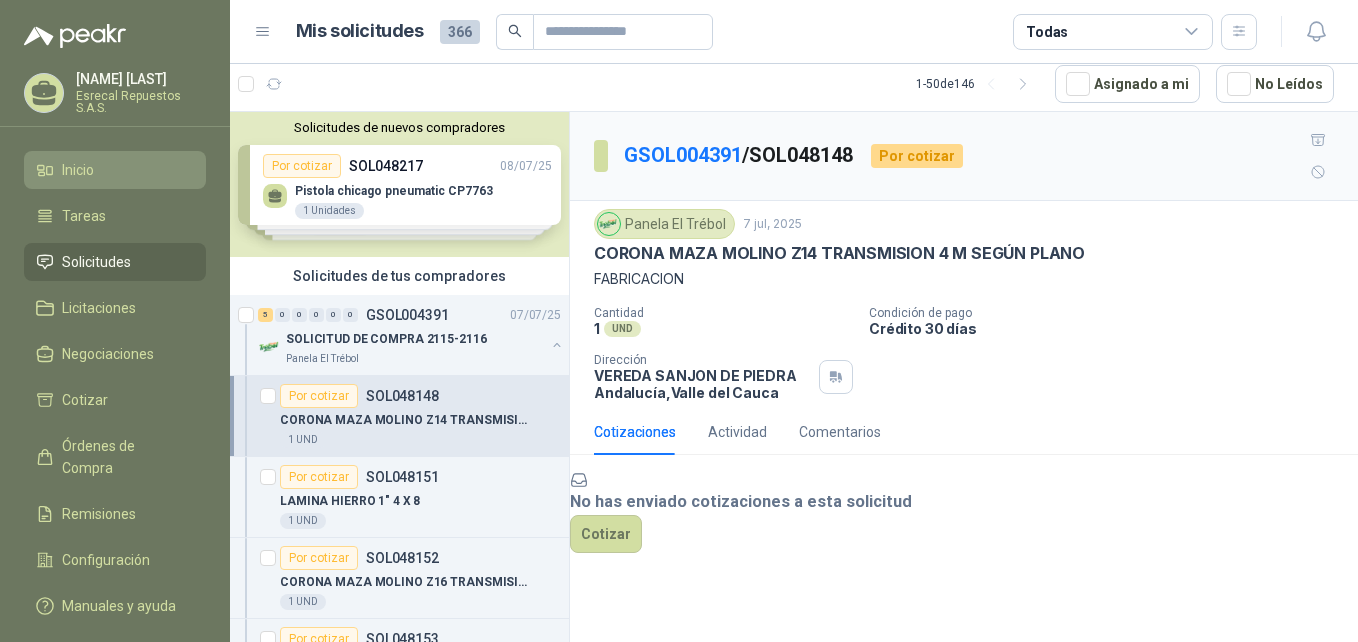 click on "Inicio" at bounding box center (78, 170) 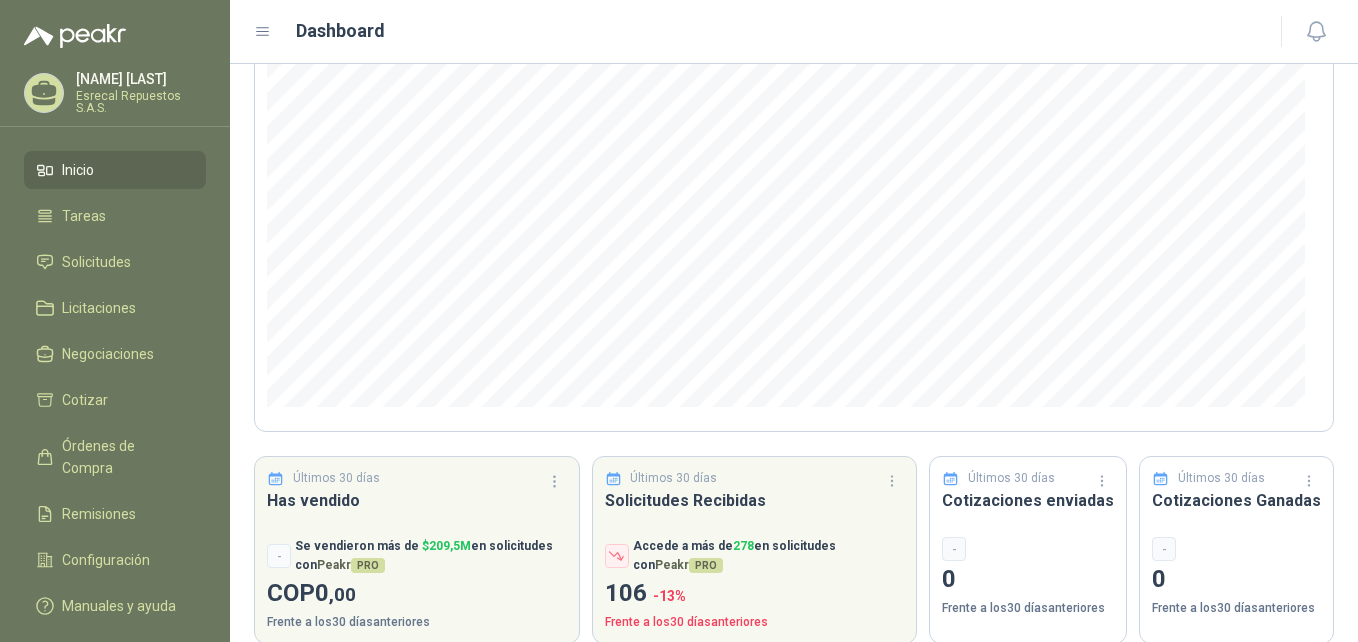 scroll, scrollTop: 259, scrollLeft: 0, axis: vertical 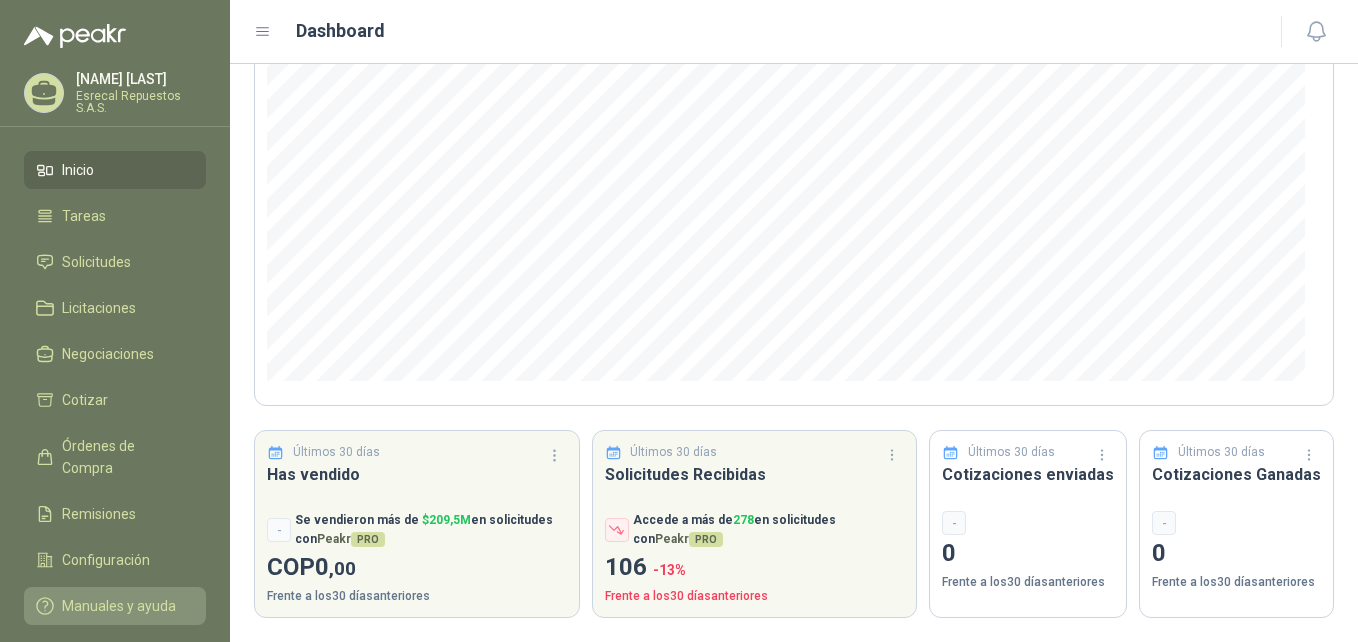 click on "Manuales y ayuda" at bounding box center [119, 606] 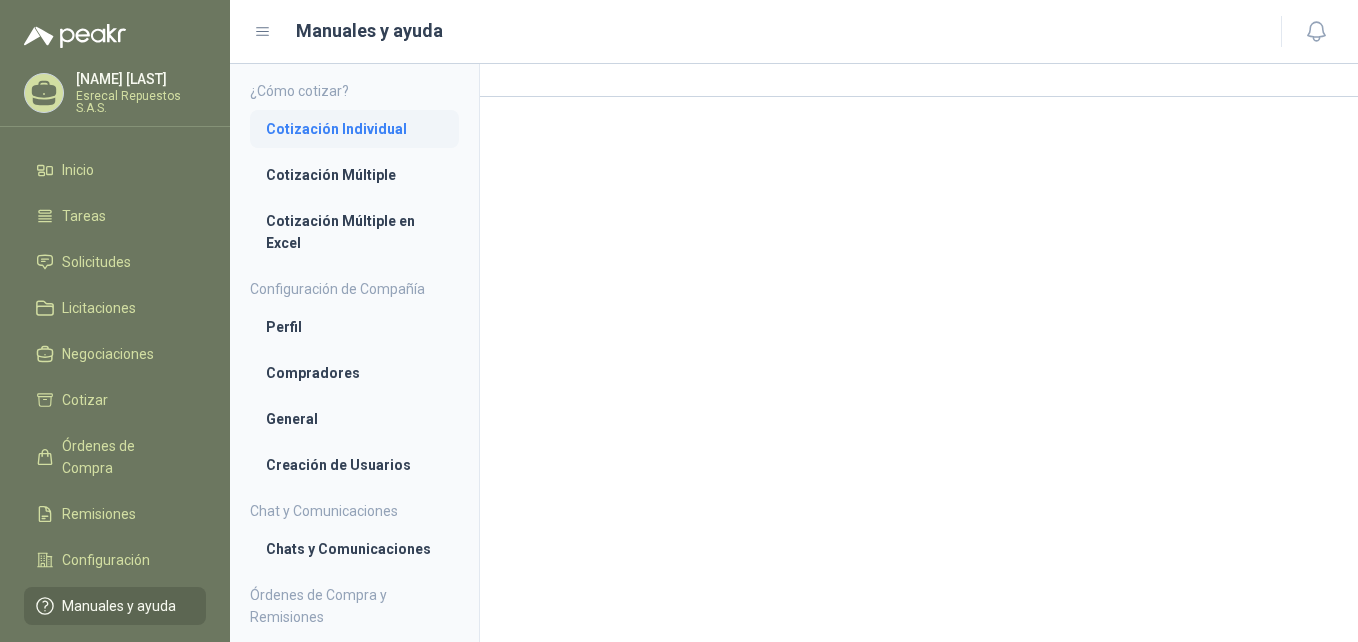 click on "Cotización Individual" at bounding box center (354, 129) 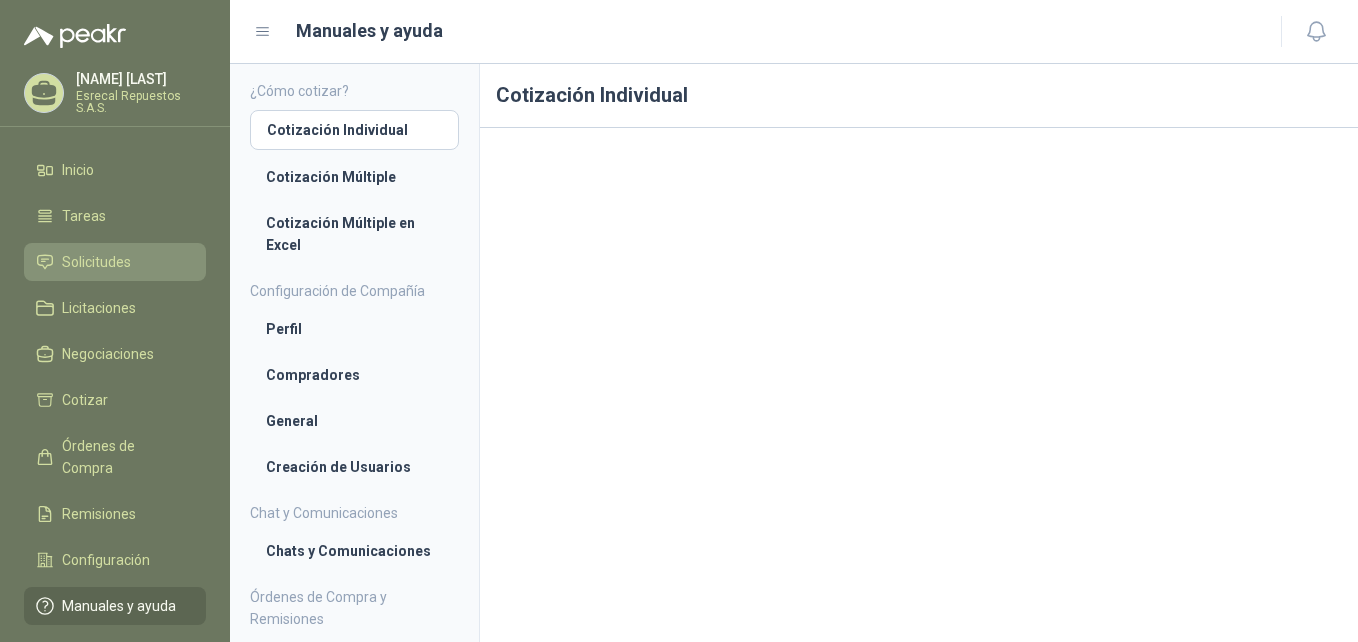 click on "Solicitudes" at bounding box center (96, 262) 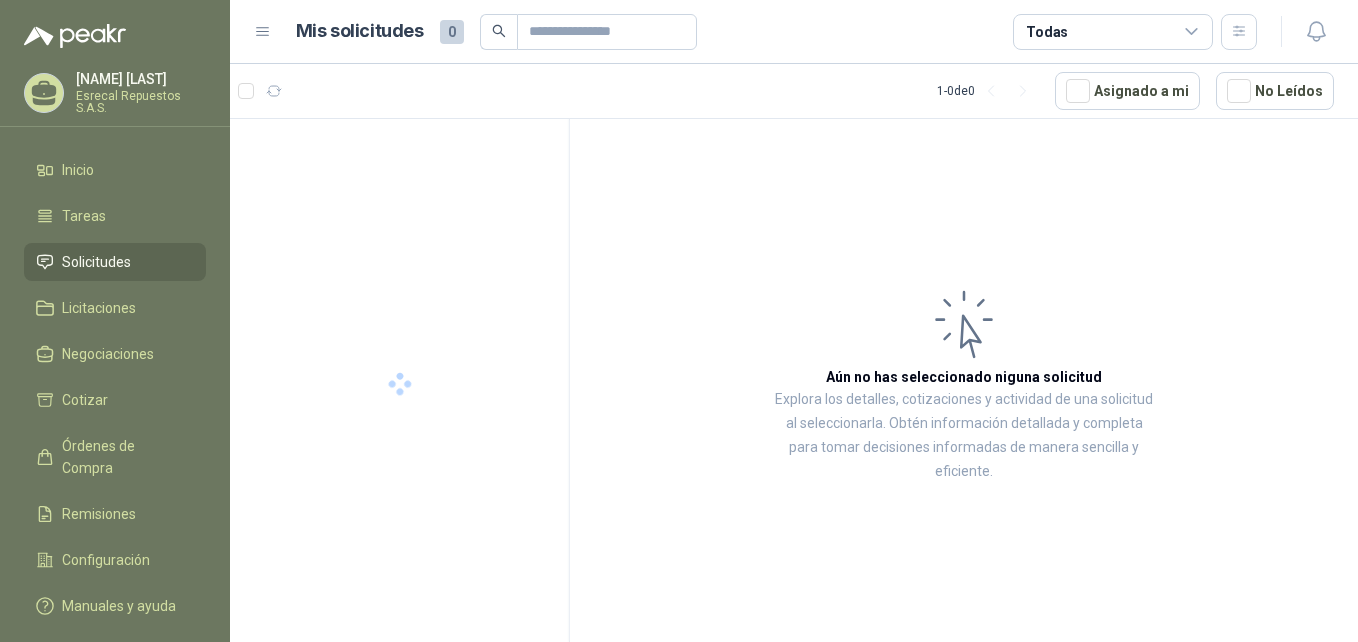 click on "Solicitudes" at bounding box center [96, 262] 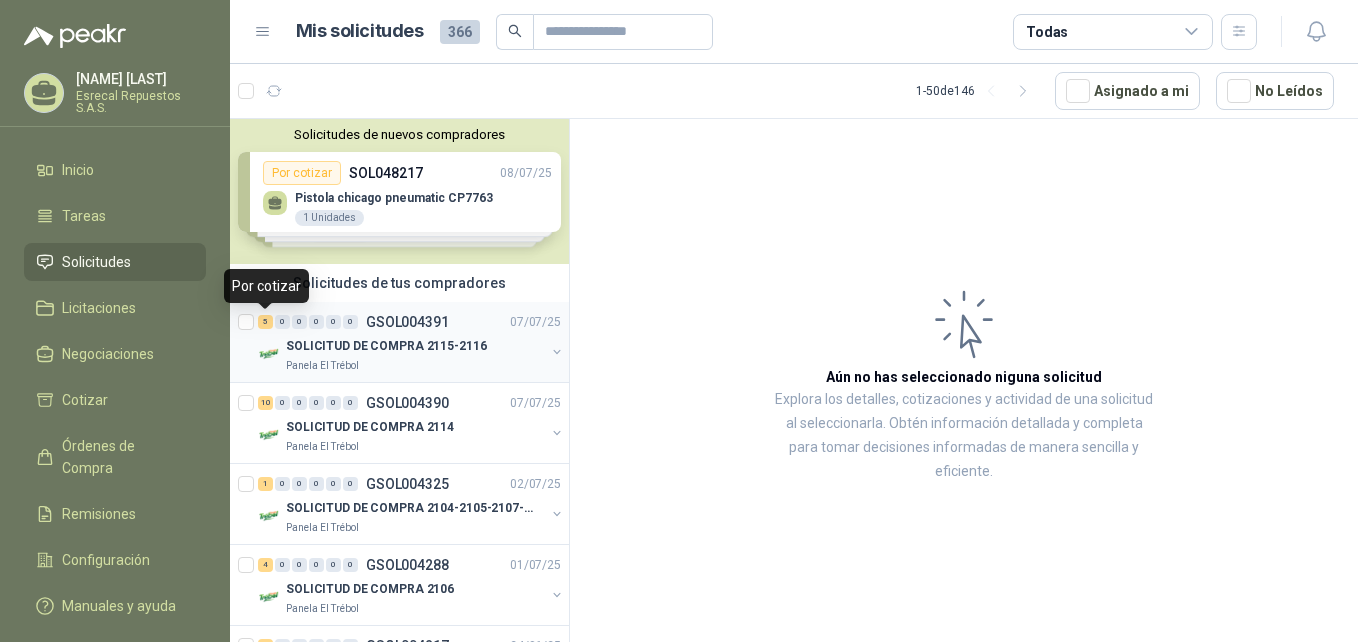 click on "5" at bounding box center [265, 322] 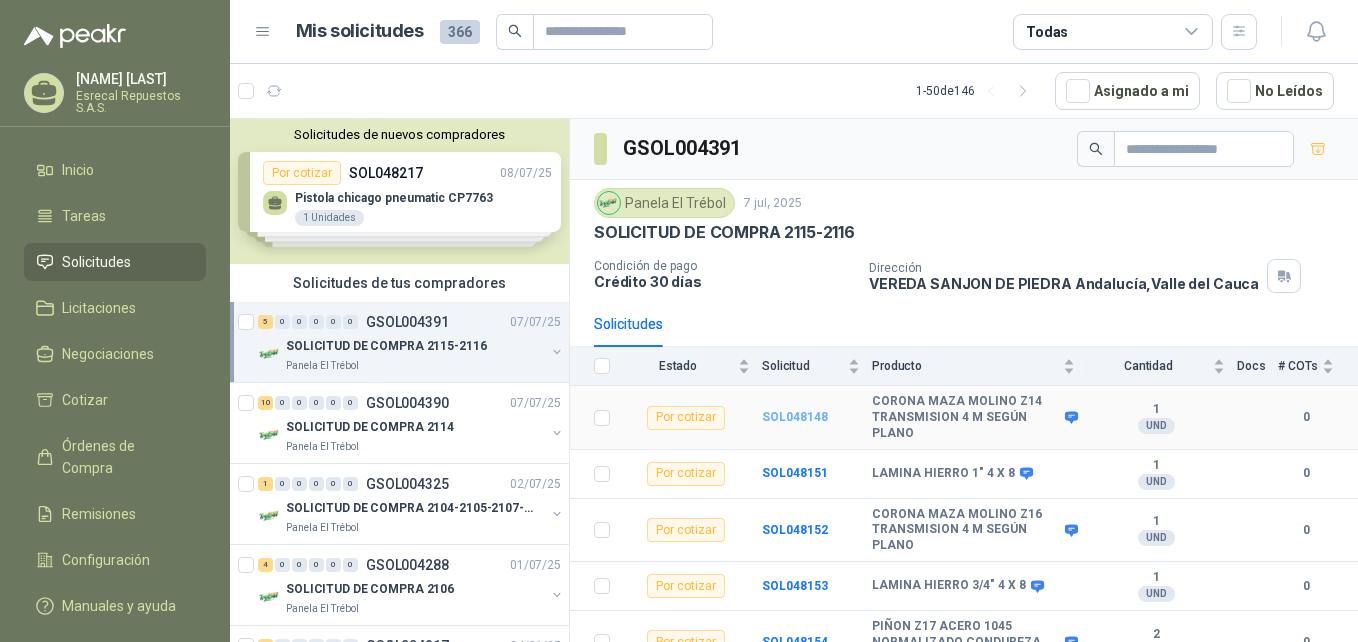 click on "SOL048148" at bounding box center (795, 417) 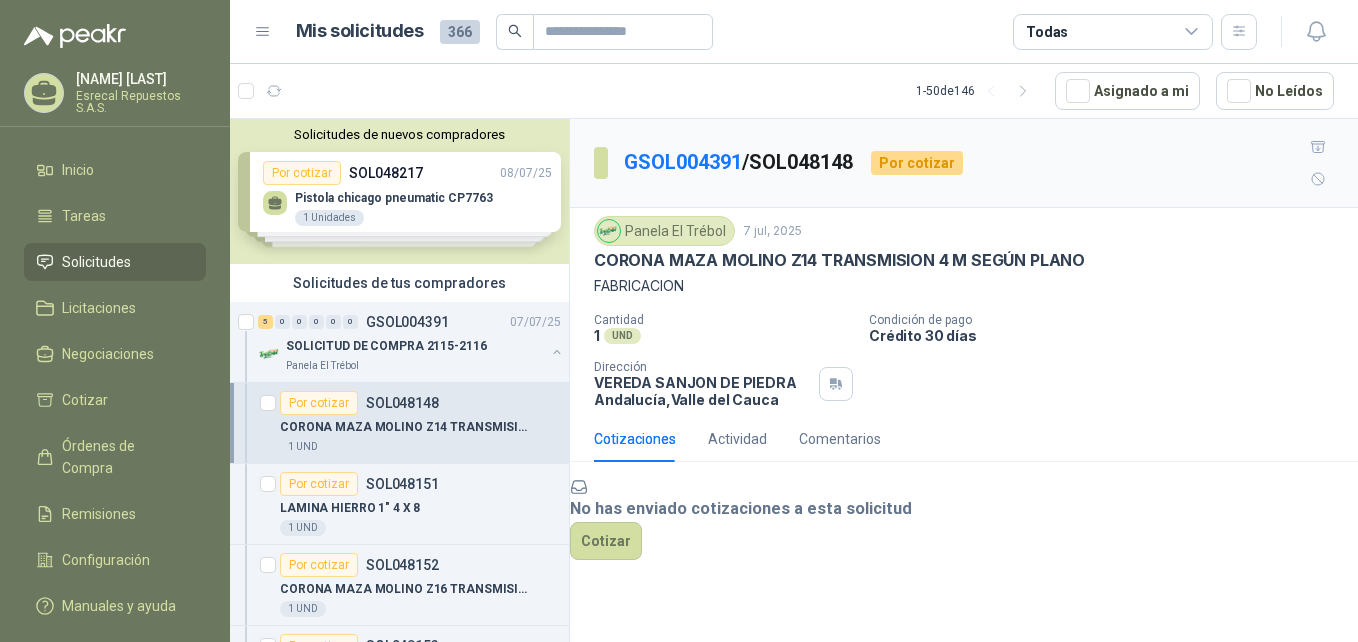 scroll, scrollTop: 53, scrollLeft: 0, axis: vertical 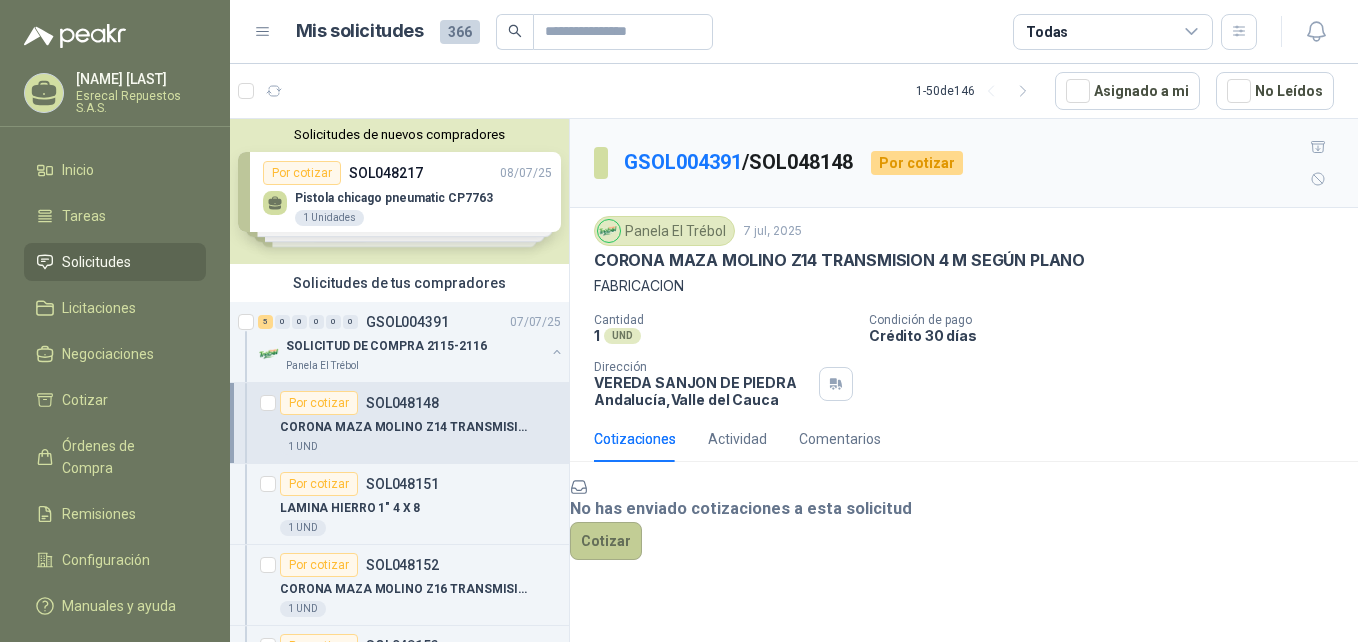 click on "Cotizar" at bounding box center (606, 541) 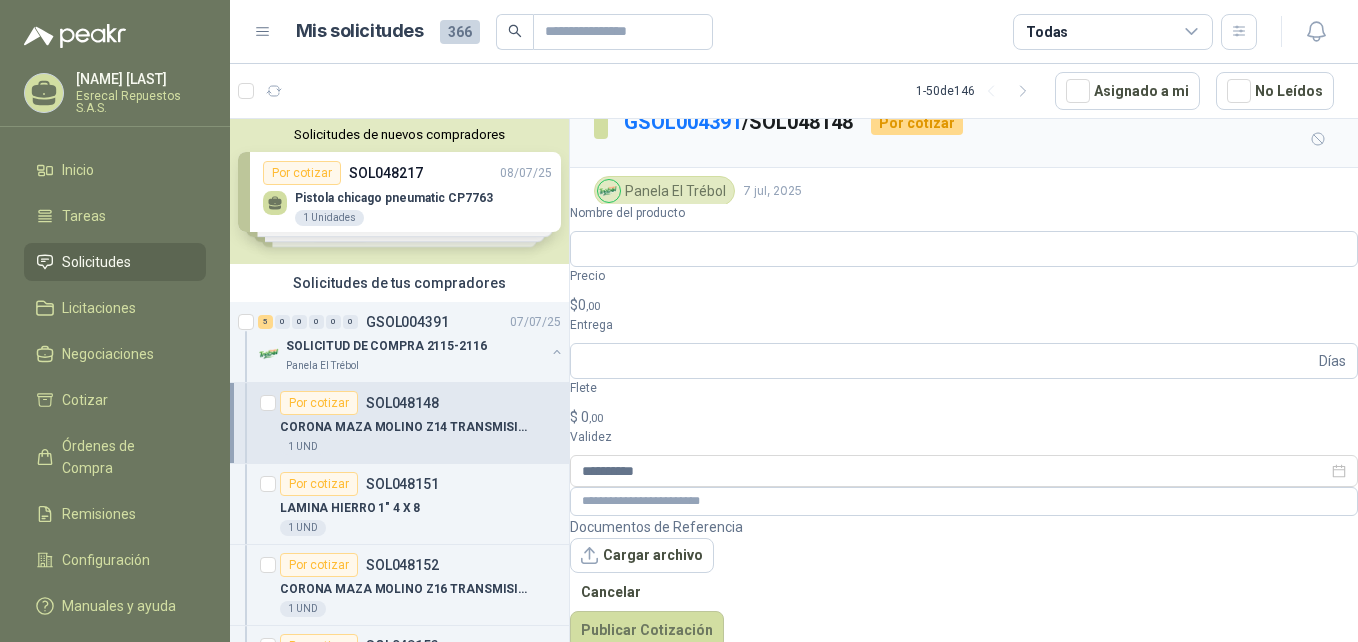 scroll, scrollTop: 39, scrollLeft: 0, axis: vertical 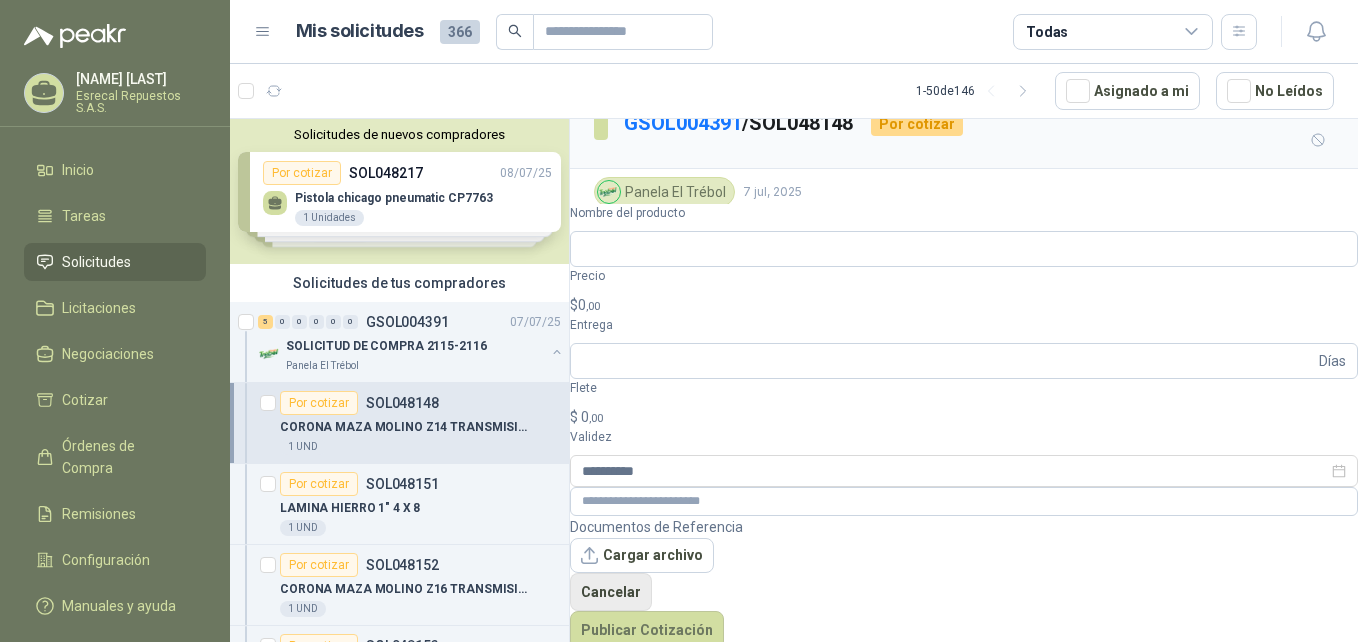 click on "Cancelar" at bounding box center [611, 592] 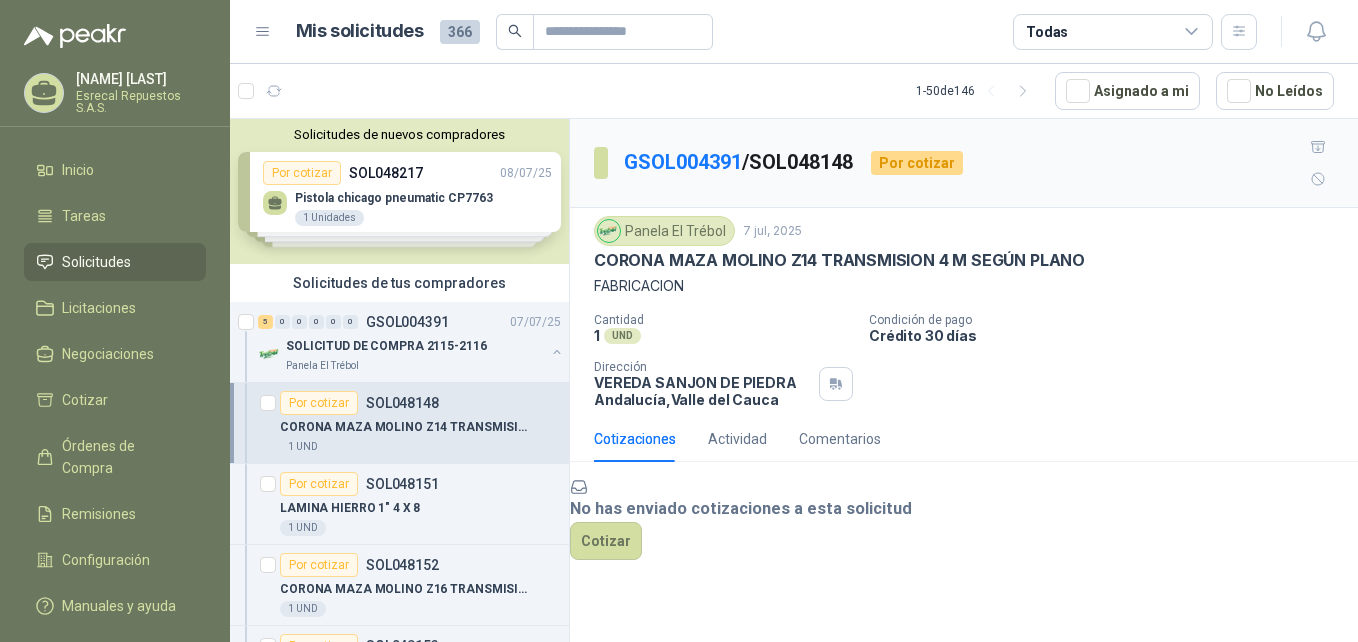 scroll, scrollTop: 53, scrollLeft: 0, axis: vertical 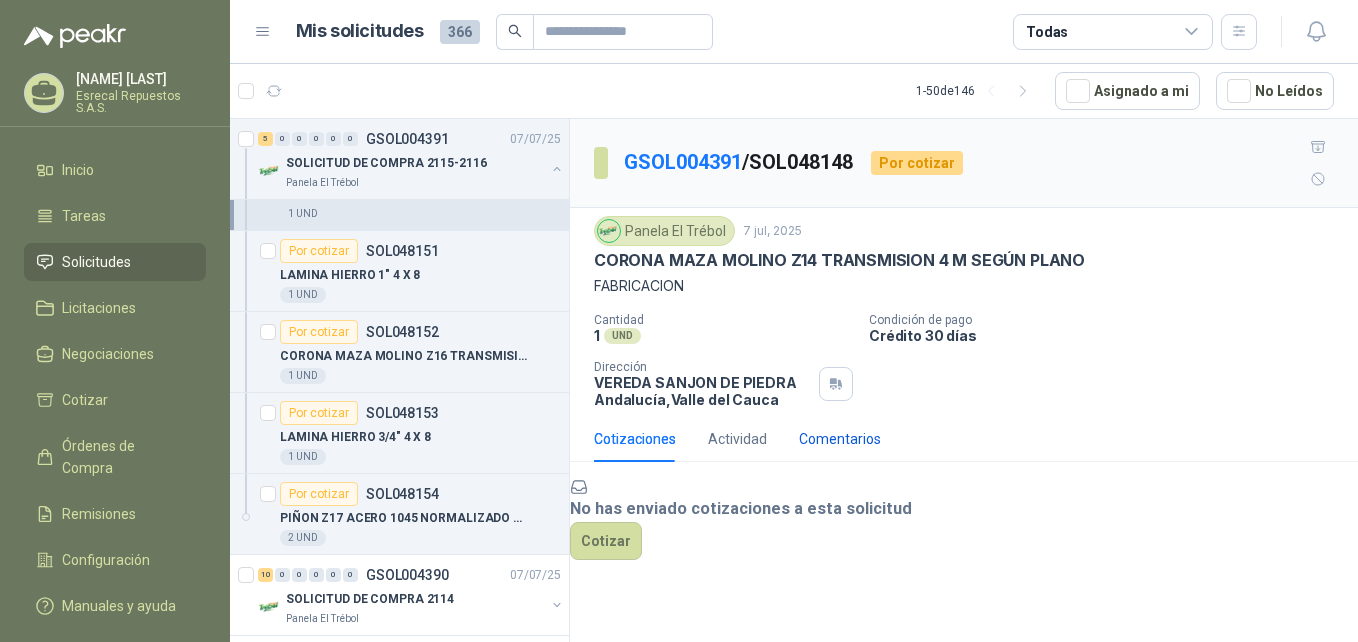 click on "Comentarios" at bounding box center [840, 439] 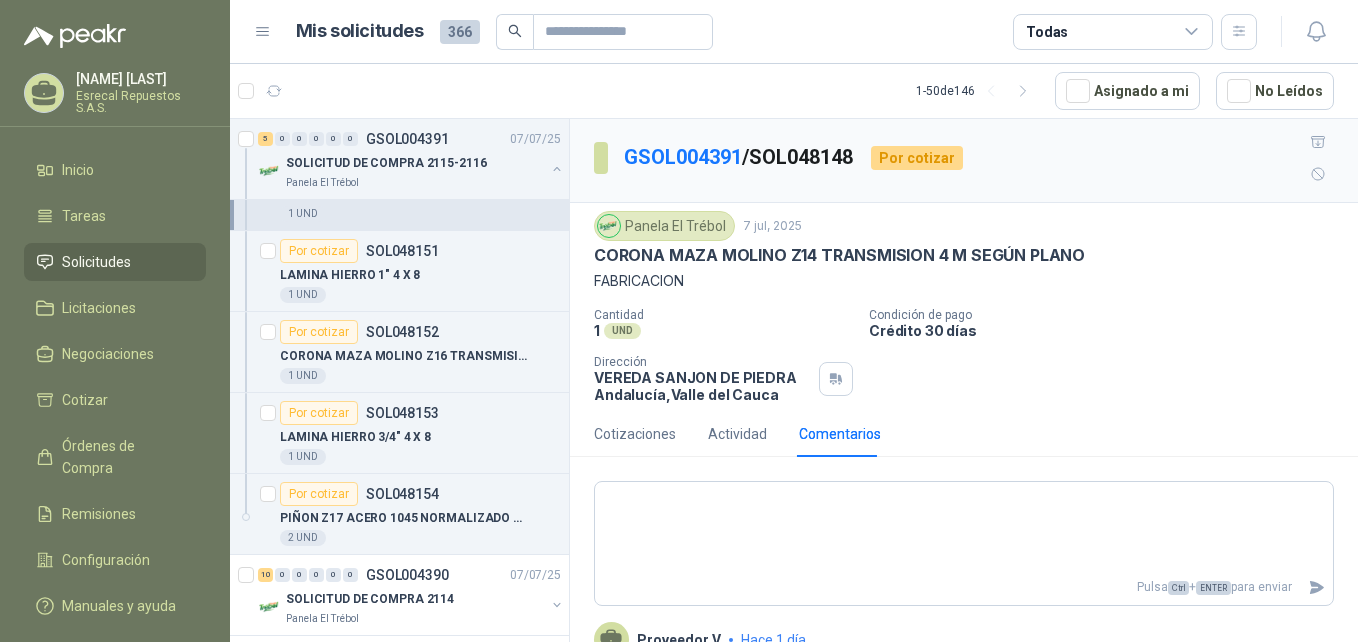 scroll, scrollTop: 0, scrollLeft: 0, axis: both 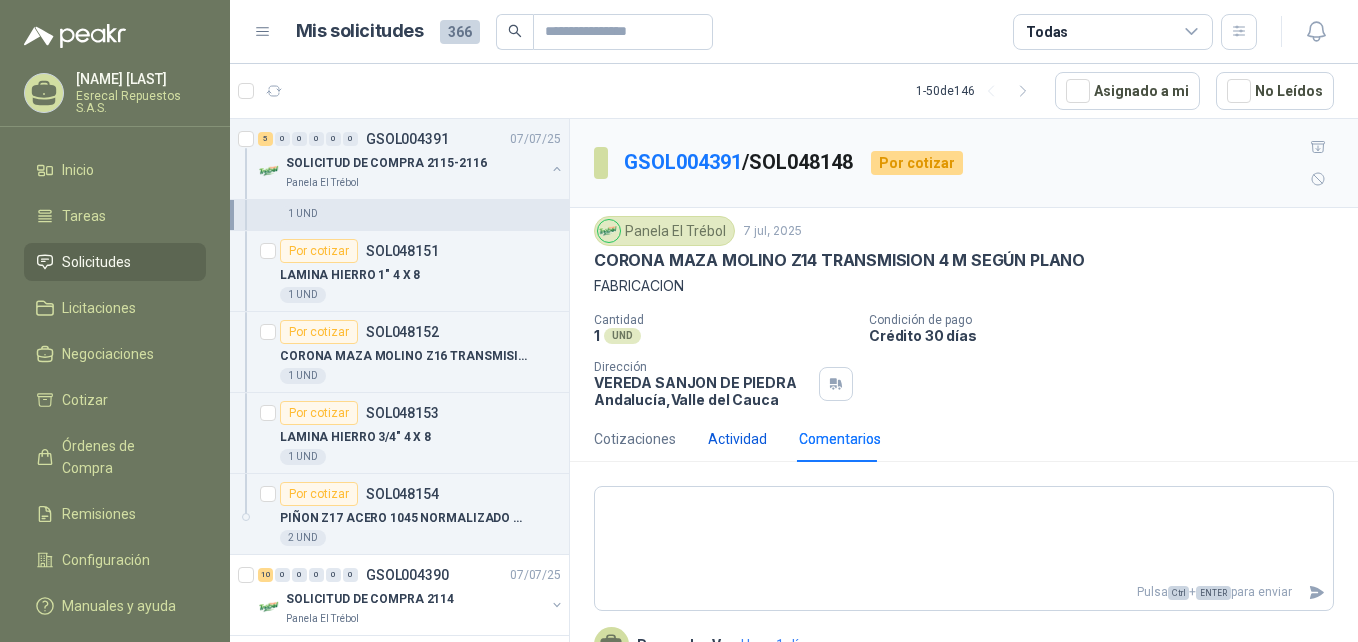 click on "Actividad" at bounding box center (737, 439) 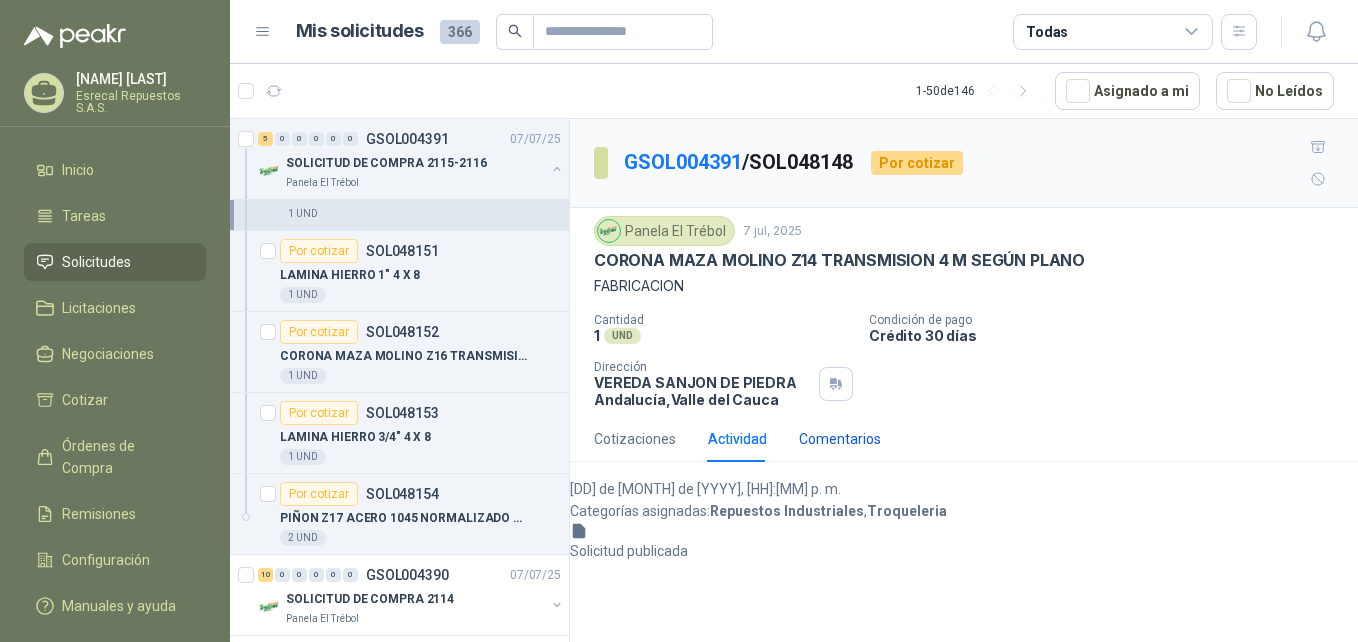 click on "Comentarios" at bounding box center [840, 439] 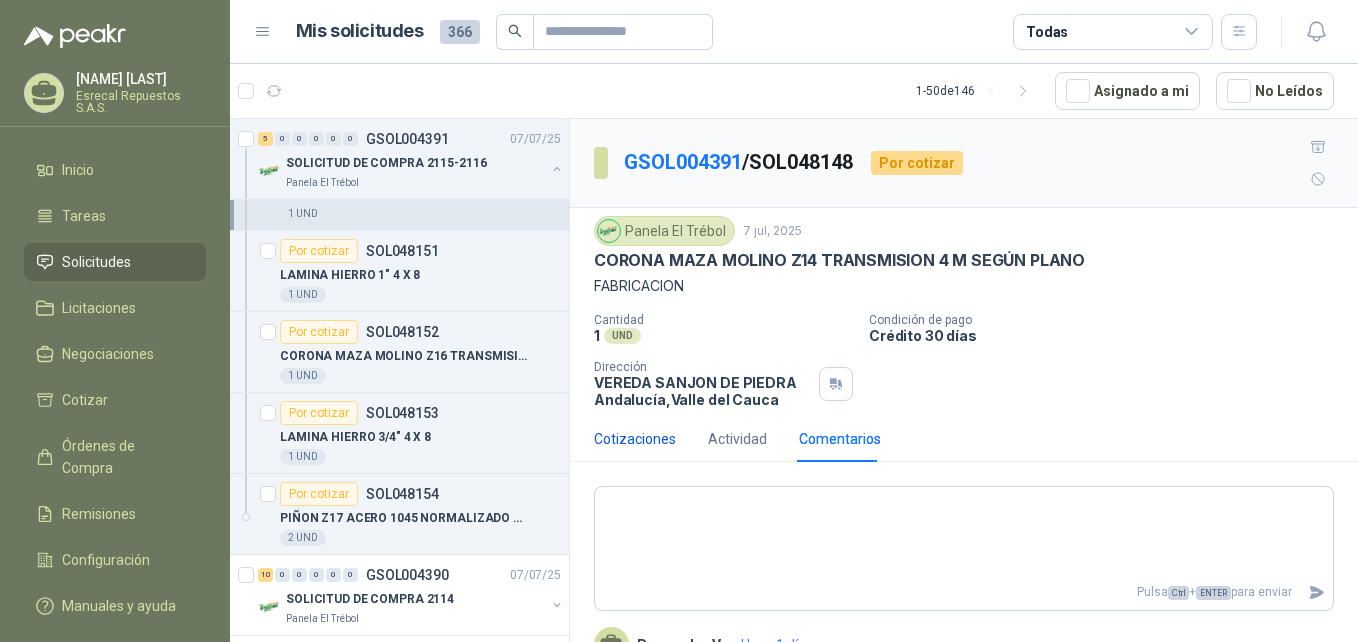 click on "Cotizaciones" at bounding box center (635, 439) 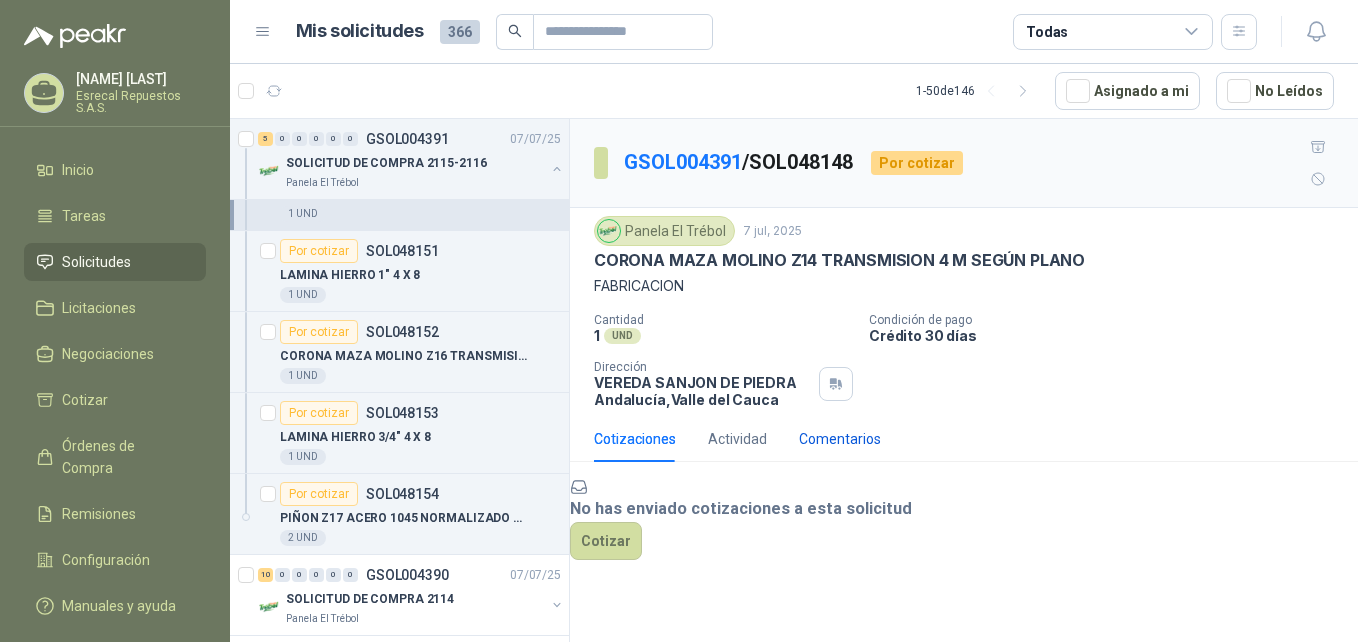 click on "Comentarios" at bounding box center [840, 439] 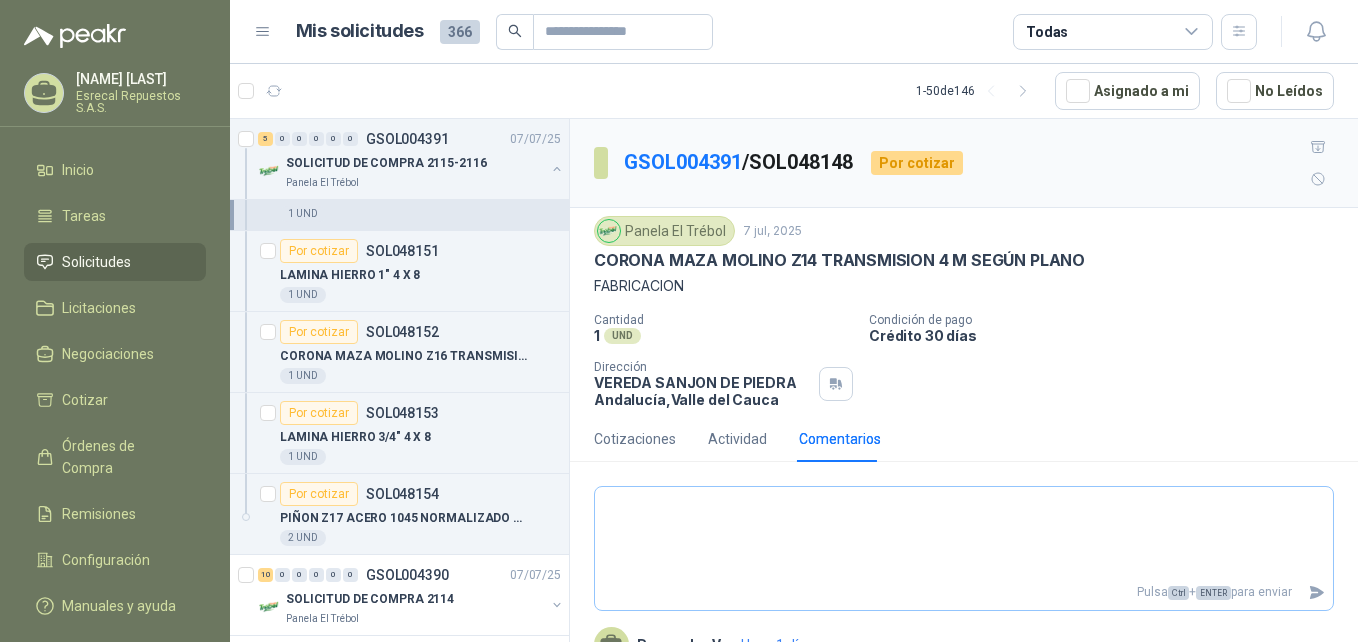 scroll, scrollTop: 31, scrollLeft: 0, axis: vertical 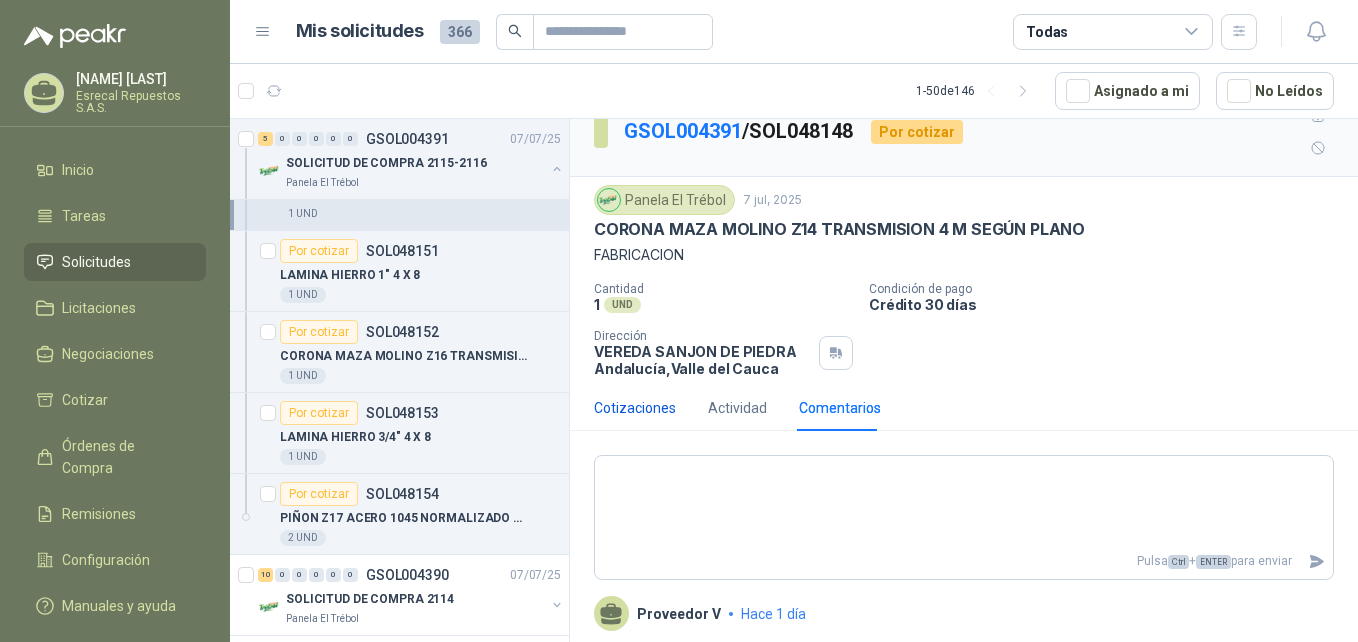 click on "Cotizaciones" at bounding box center (635, 408) 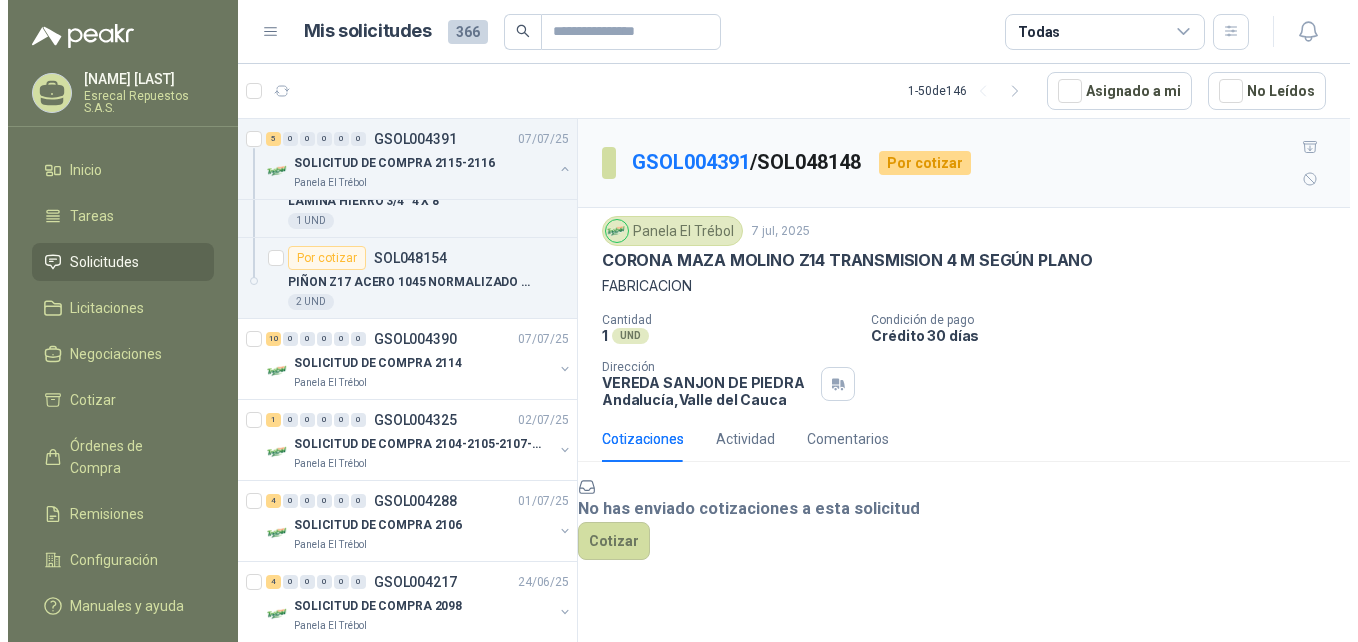 scroll, scrollTop: 467, scrollLeft: 0, axis: vertical 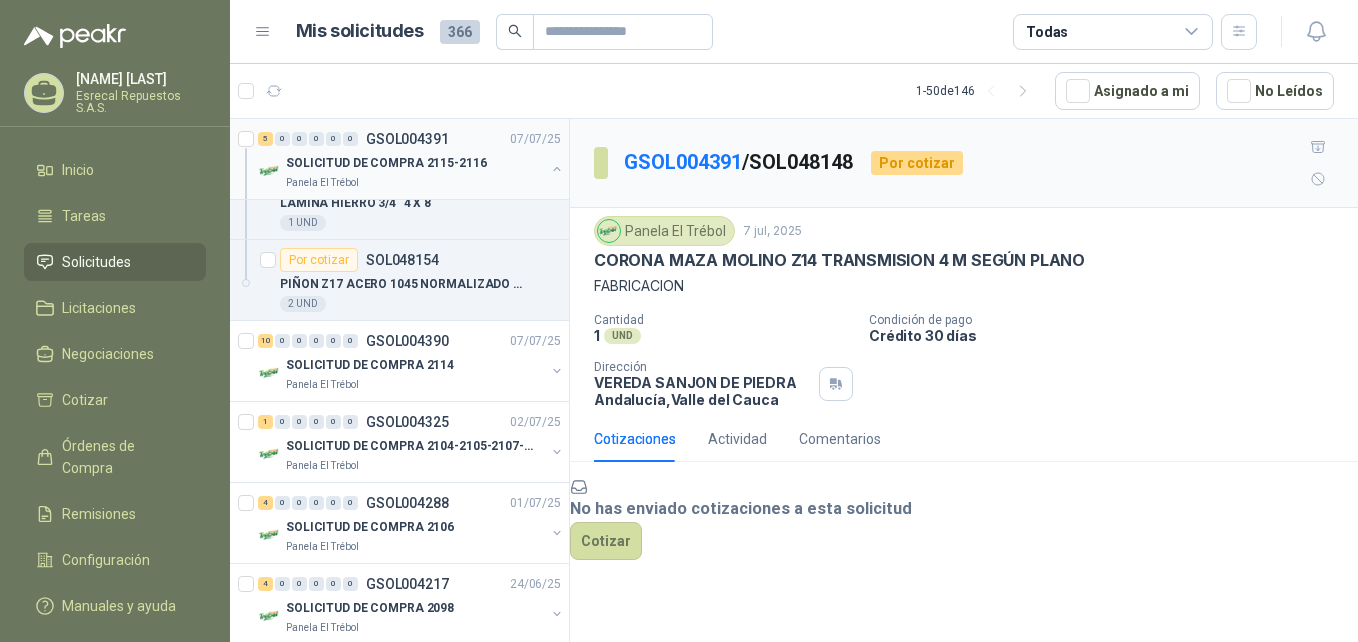 click on "SOLICITUD DE COMPRA 2115-2116" at bounding box center (386, 163) 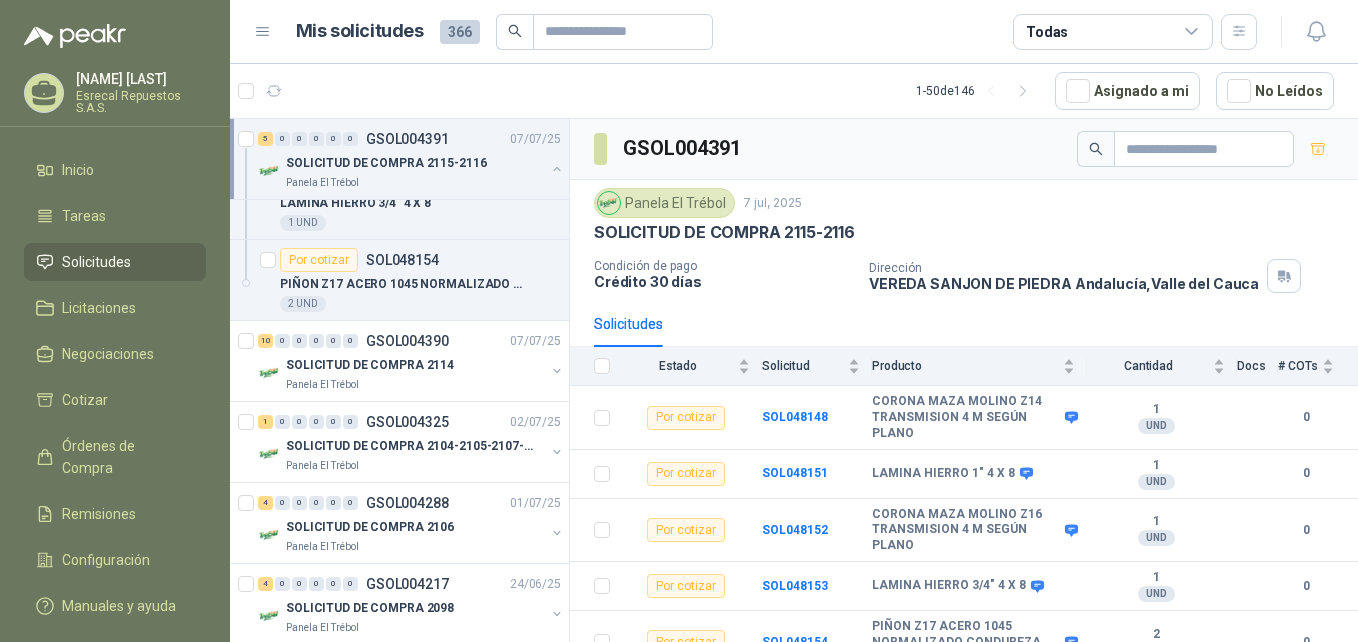 click at bounding box center [557, 169] 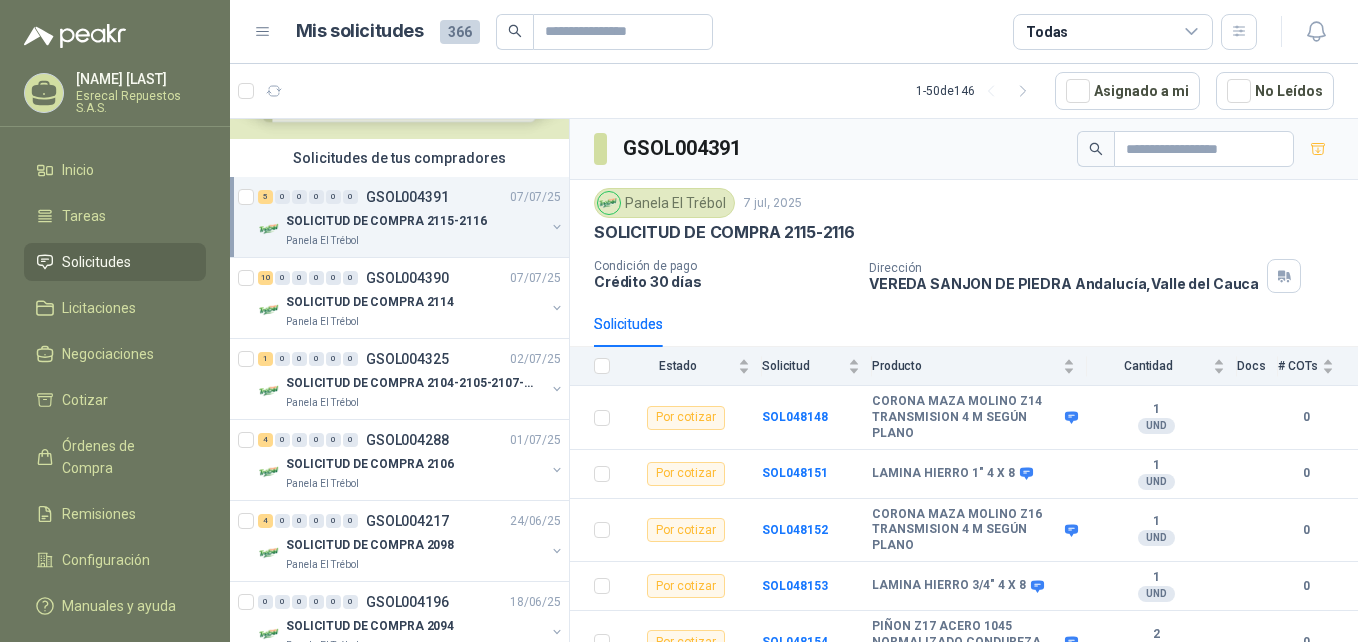 scroll, scrollTop: 0, scrollLeft: 0, axis: both 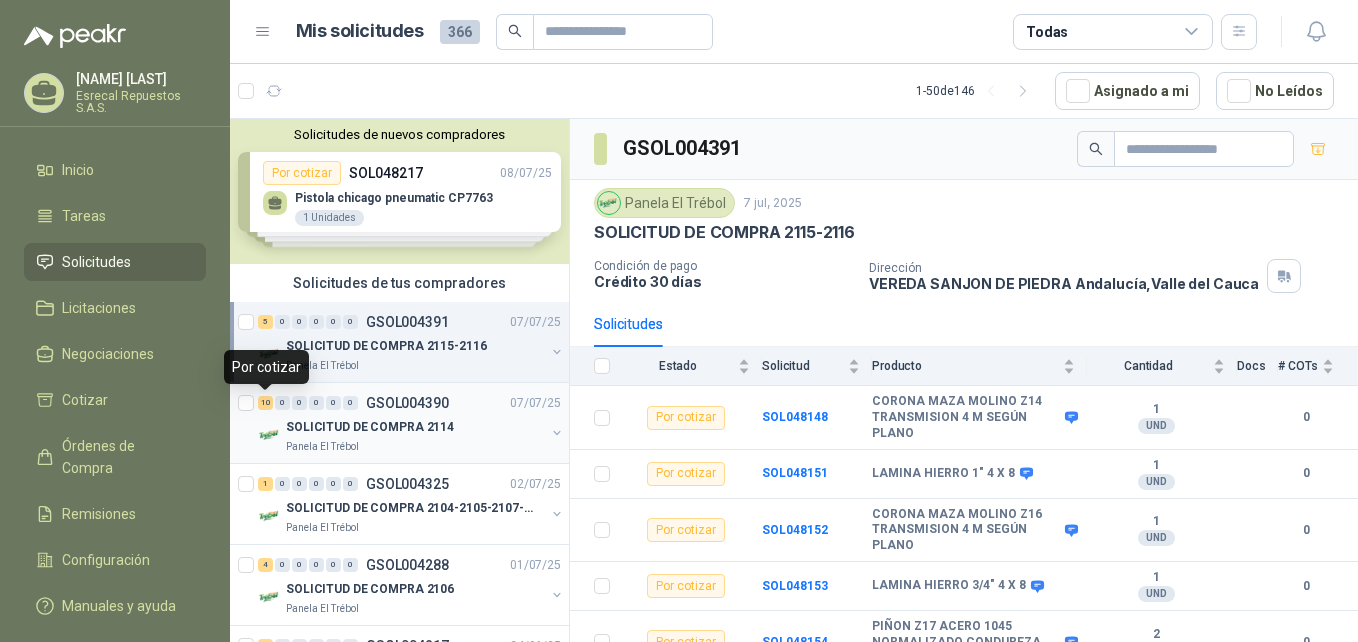 click on "10" at bounding box center (265, 403) 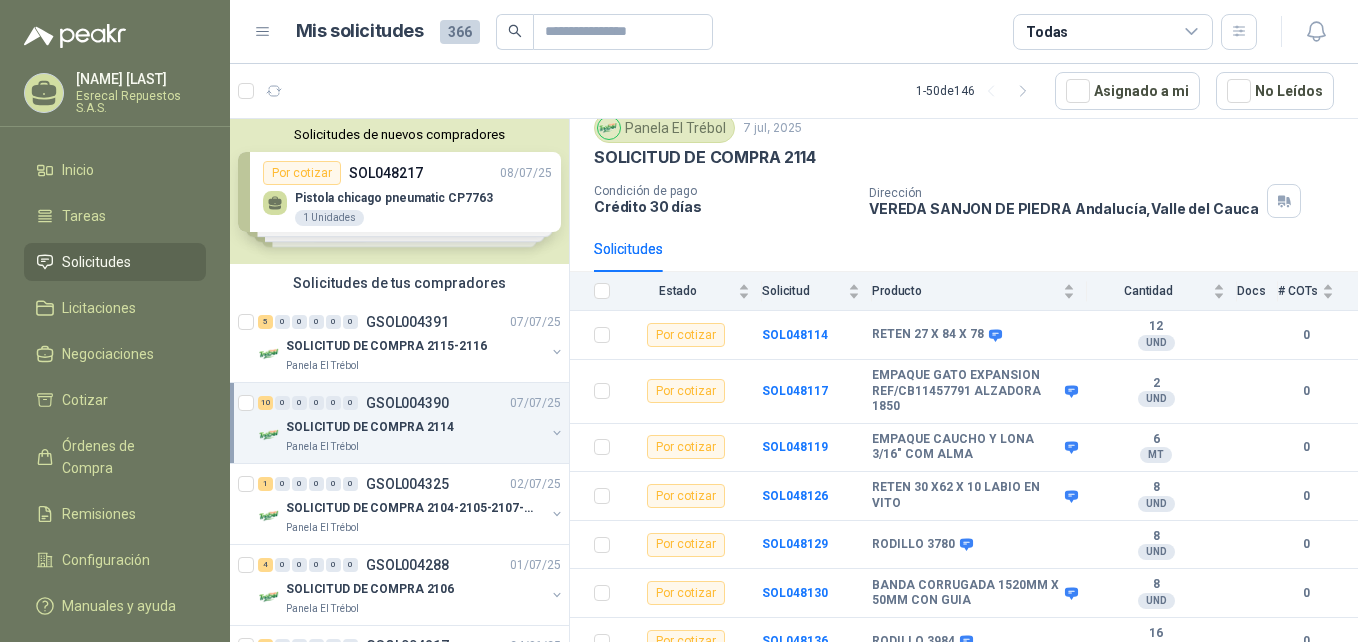 scroll, scrollTop: 0, scrollLeft: 0, axis: both 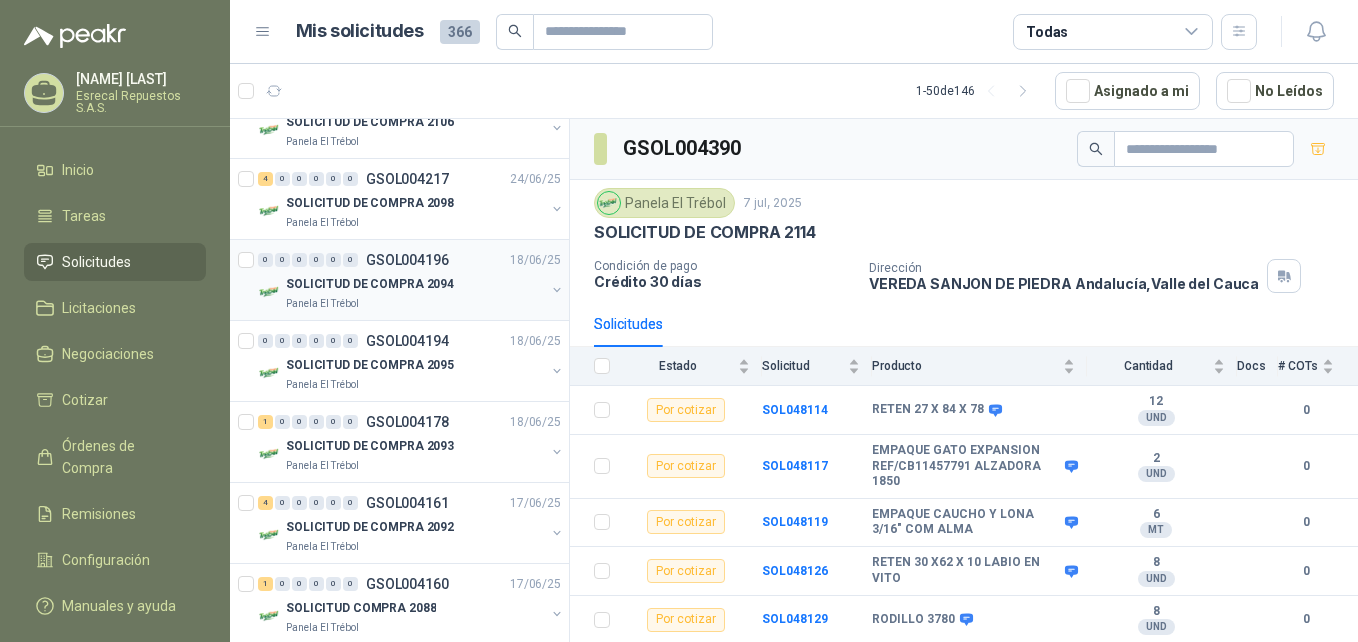 click on "SOLICITUD DE COMPRA 2094" at bounding box center (370, 284) 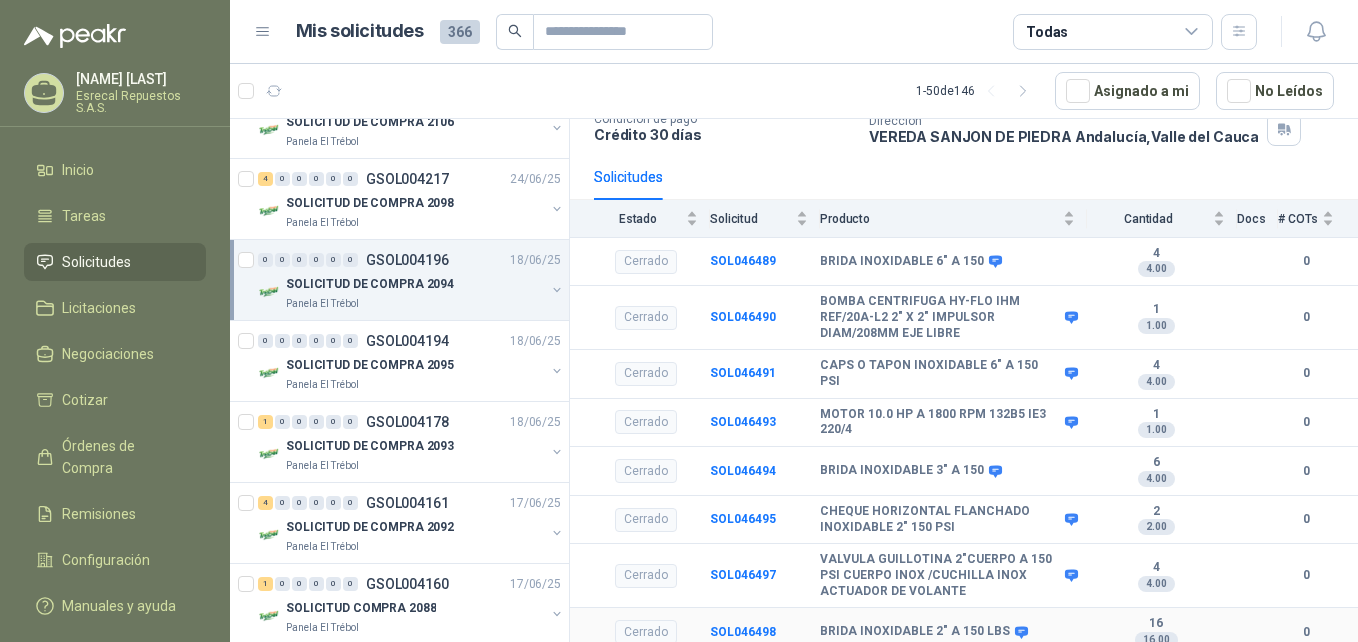 scroll, scrollTop: 0, scrollLeft: 0, axis: both 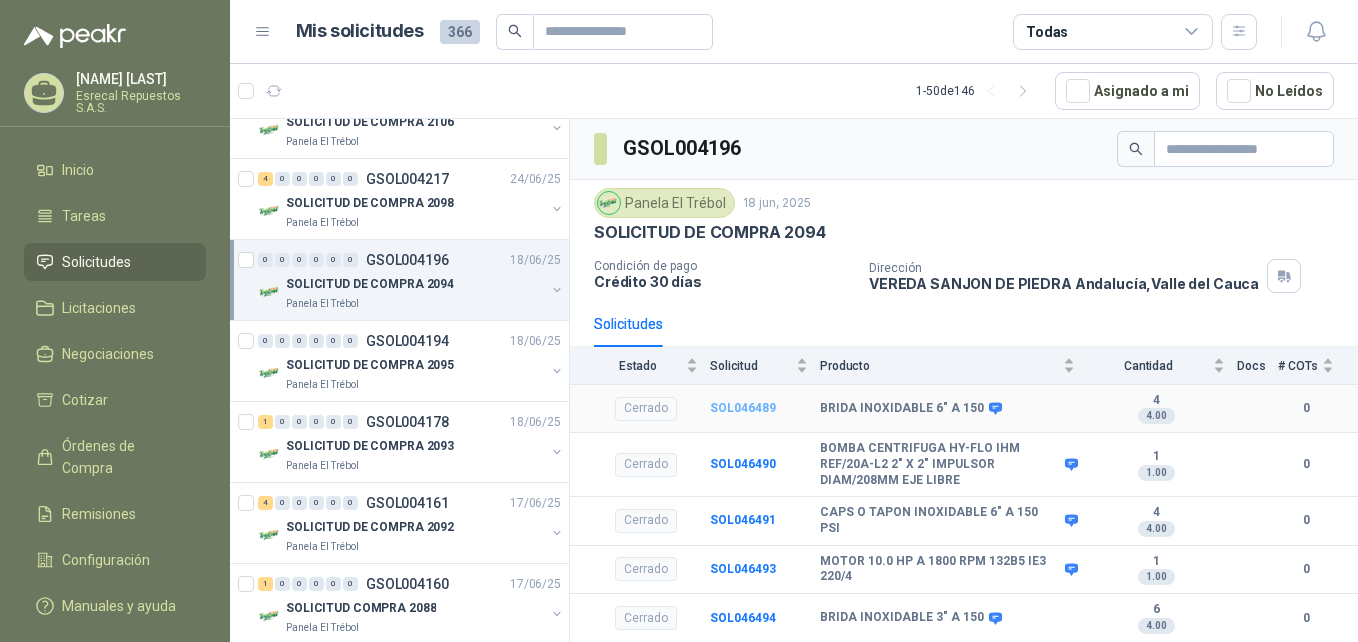 click on "SOL046489" at bounding box center [743, 408] 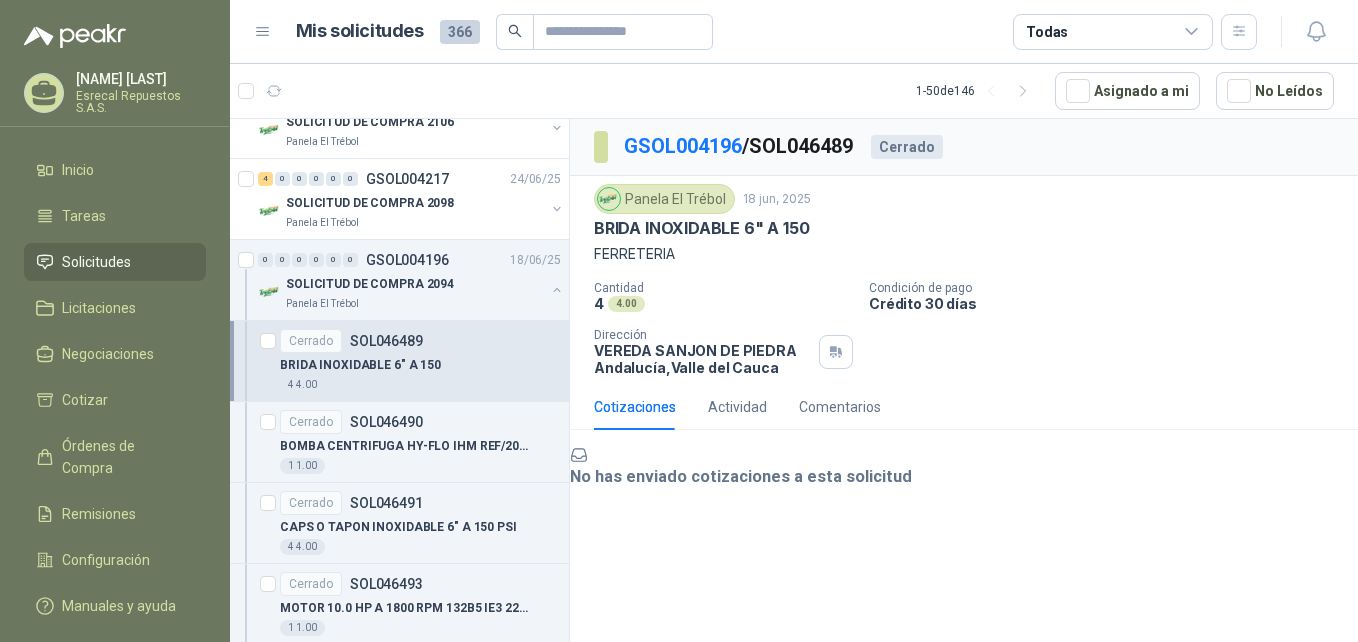click on "Cerrado SOL046489" at bounding box center [420, 341] 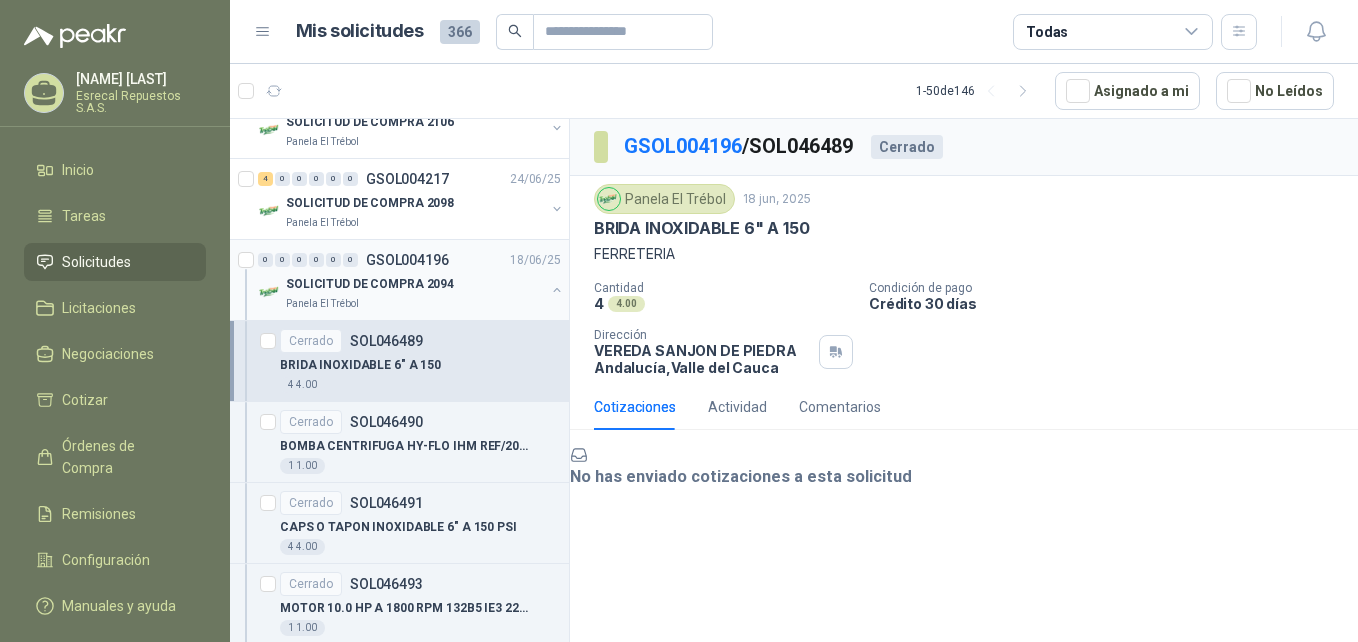 click at bounding box center (557, 290) 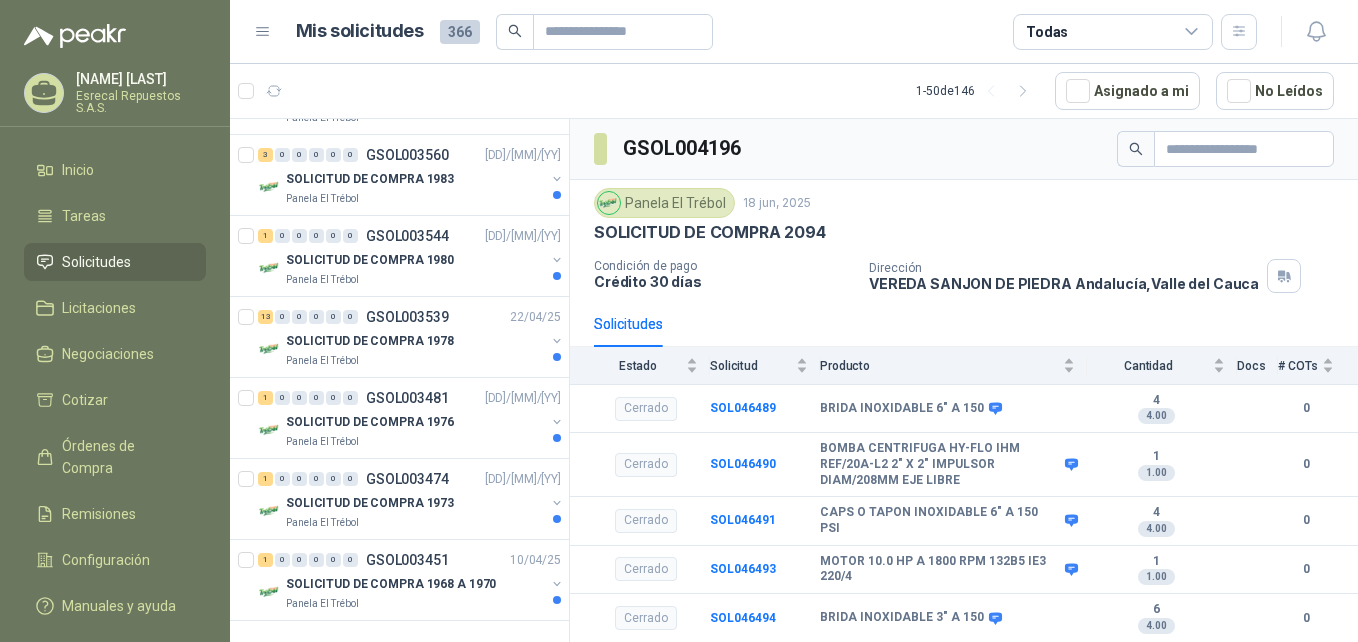 scroll, scrollTop: 3747, scrollLeft: 0, axis: vertical 